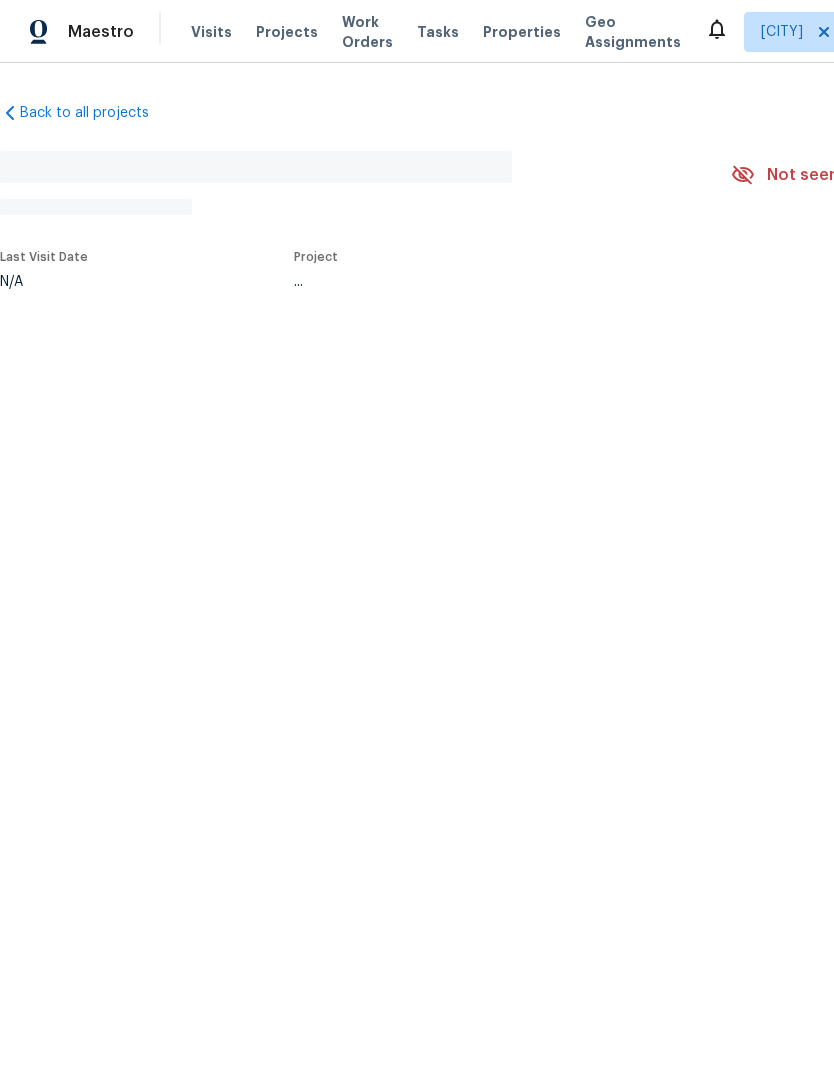 scroll, scrollTop: 0, scrollLeft: 0, axis: both 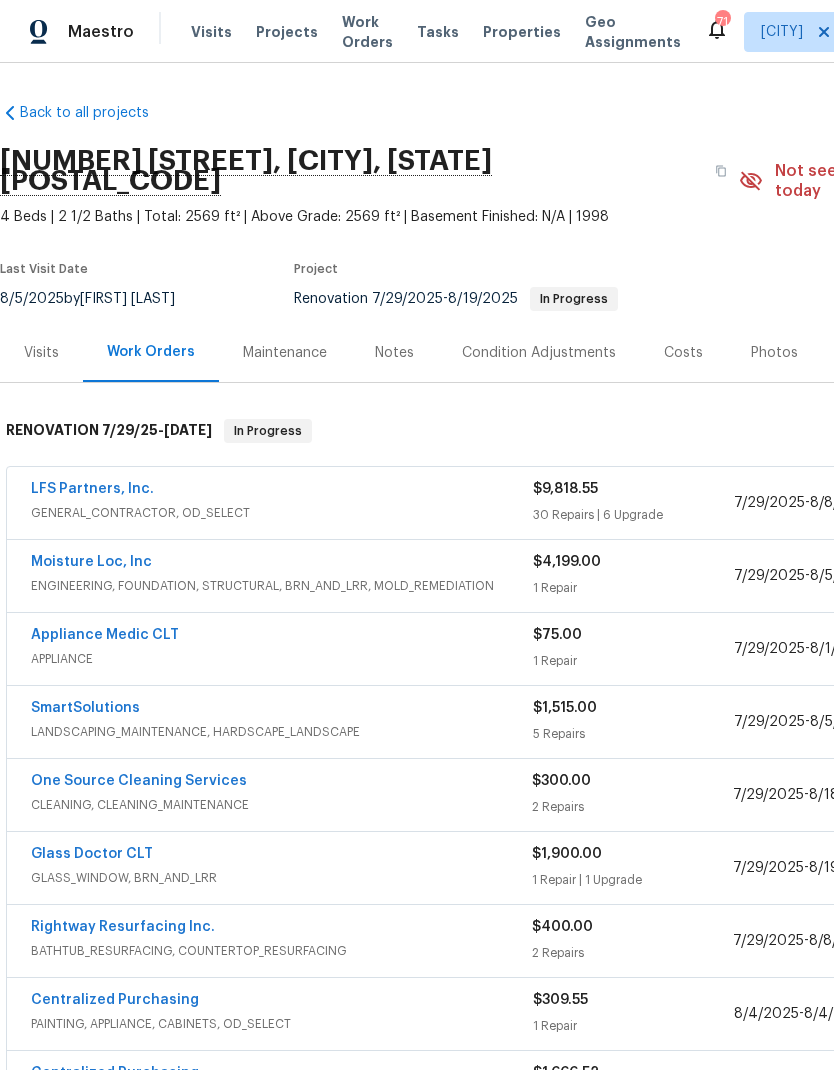 click on "LFS Partners, Inc." at bounding box center [92, 489] 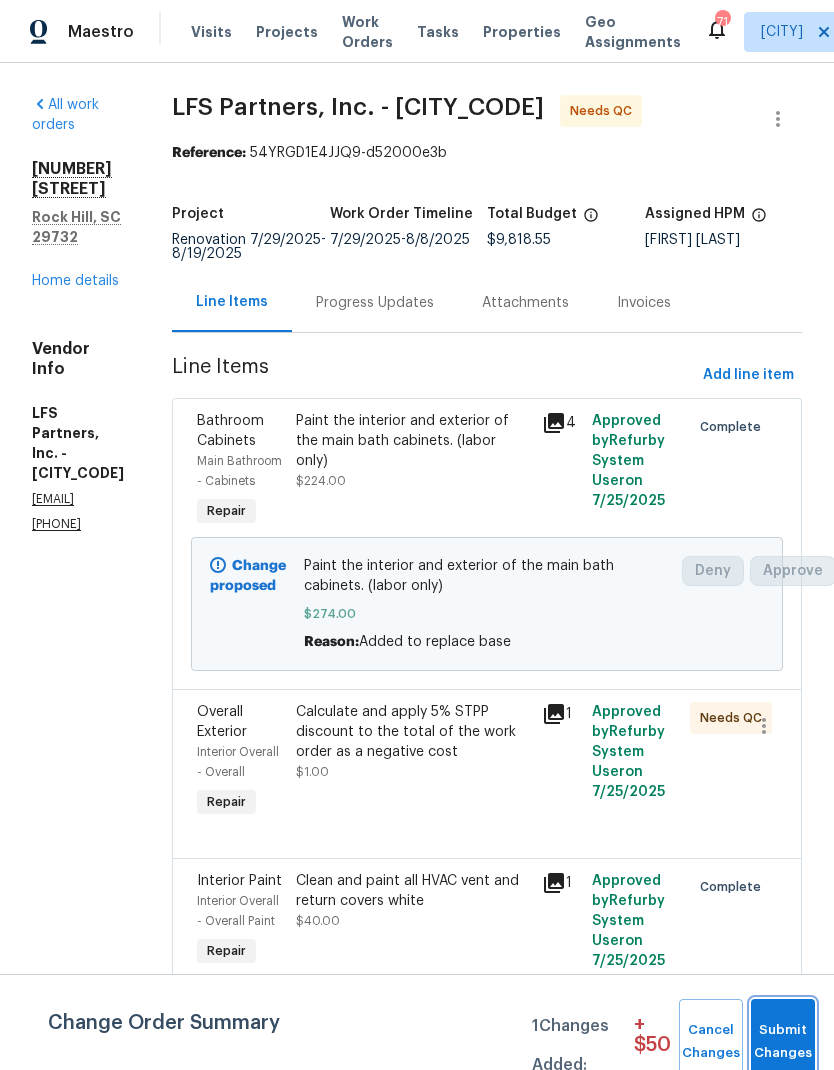 click on "Submit Changes" at bounding box center [783, 1042] 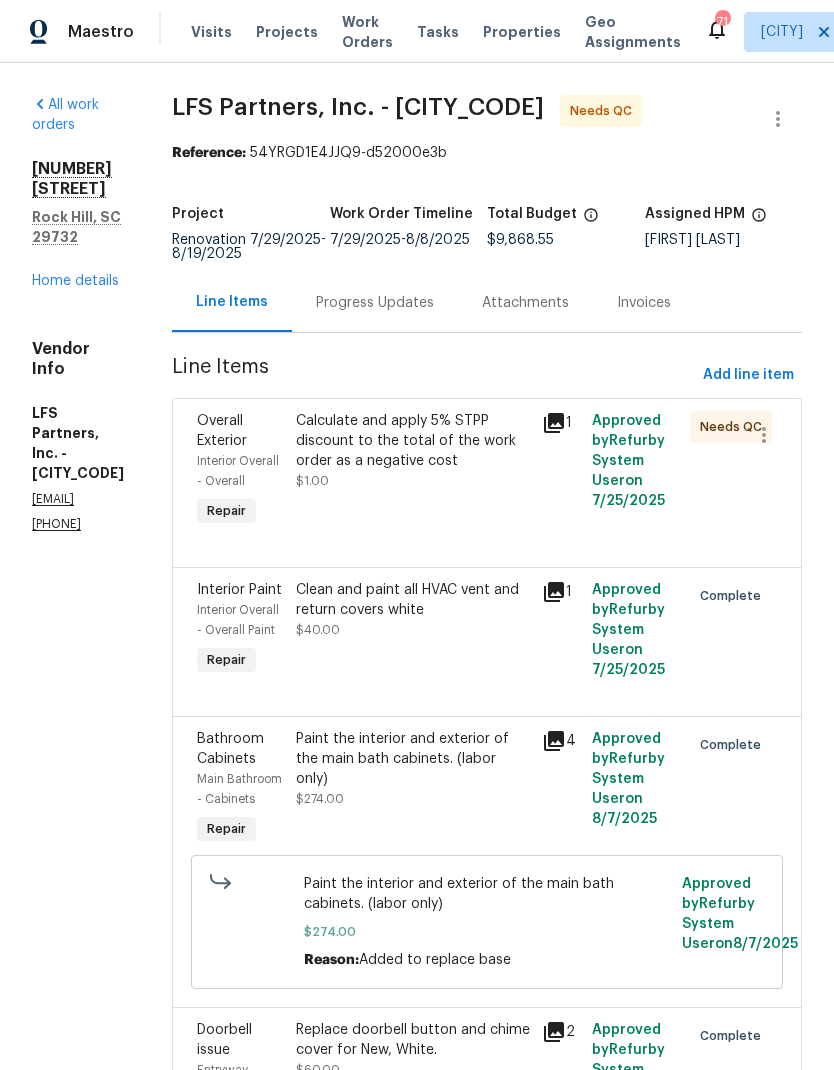 click on "Overall Exterior" at bounding box center (222, 431) 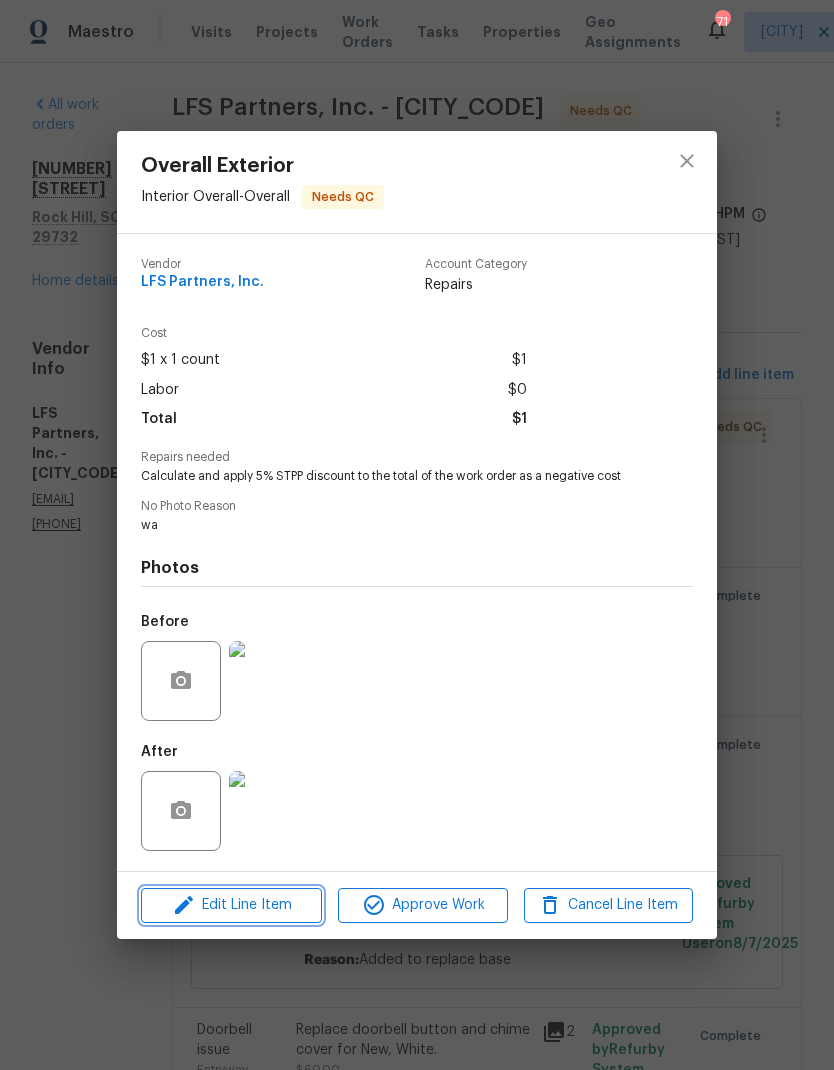 click on "Edit Line Item" at bounding box center [231, 905] 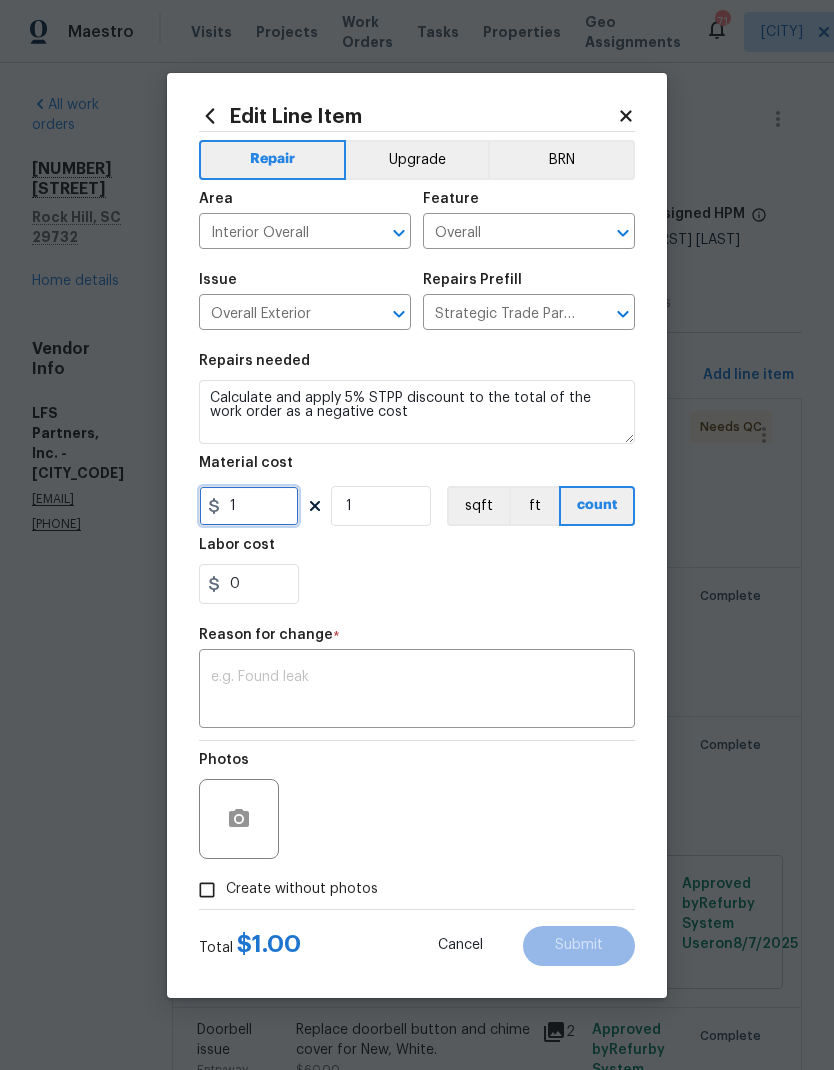 click on "1" at bounding box center (249, 506) 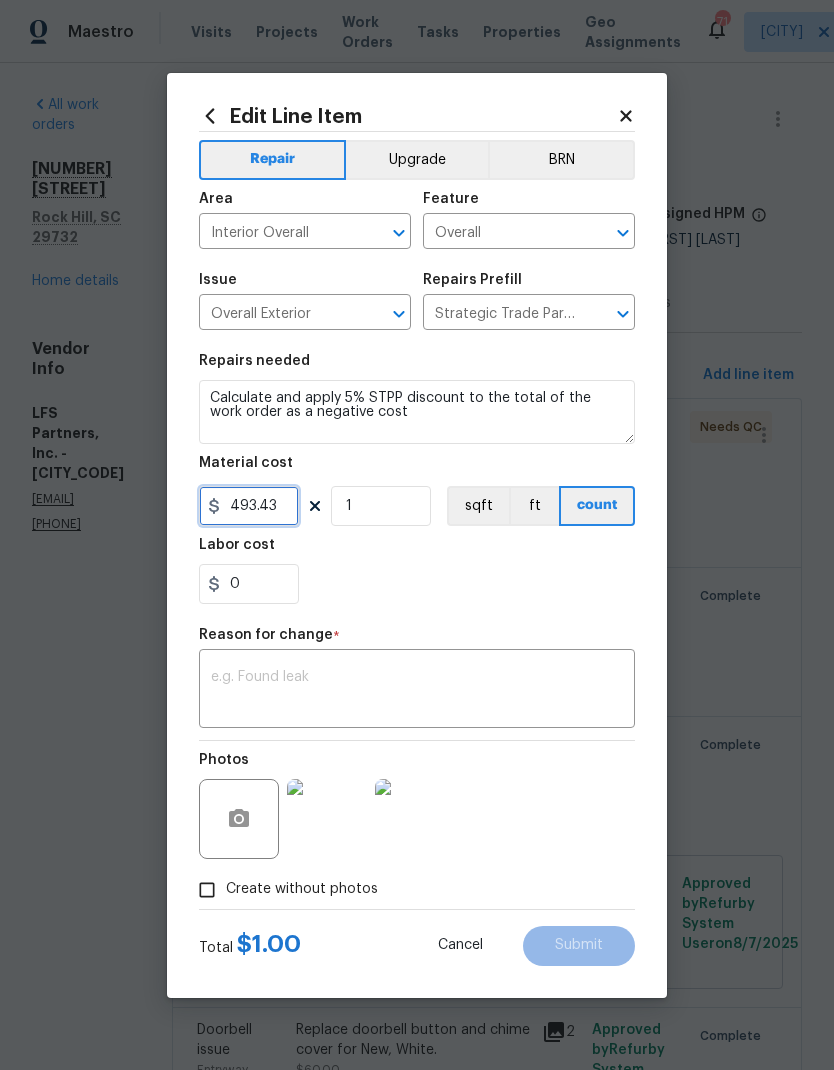 type on "493.43" 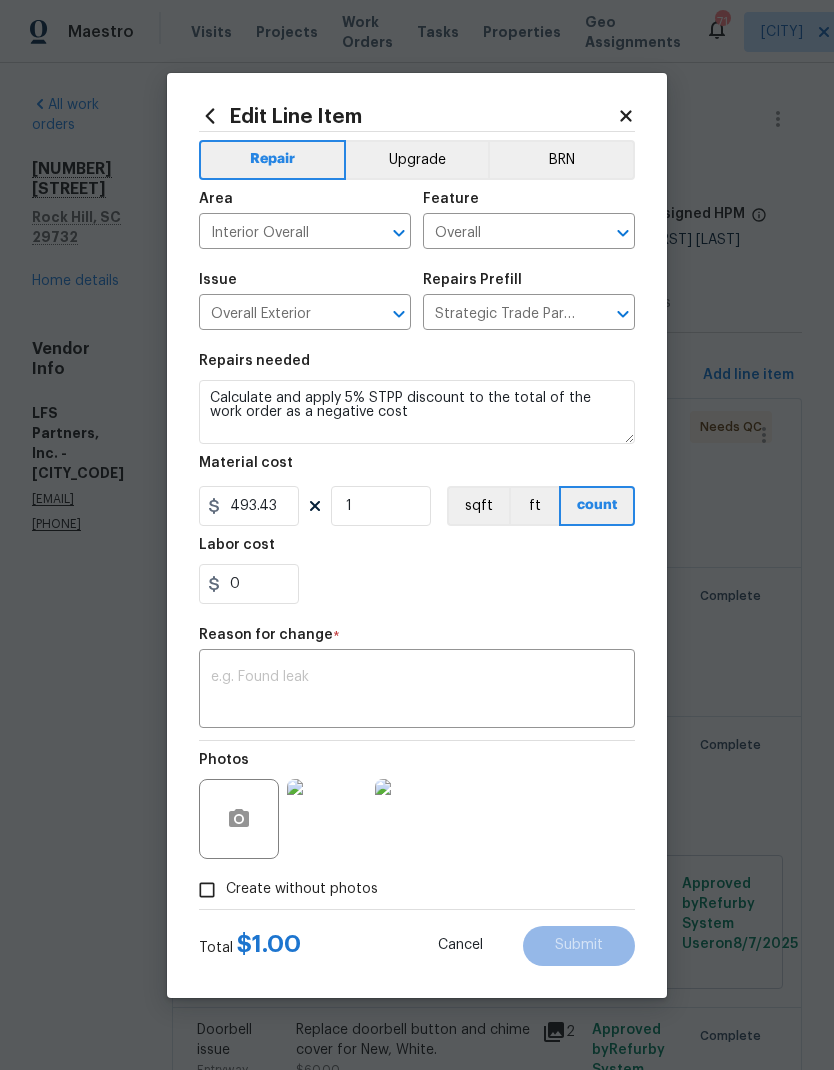 click on "0" at bounding box center (417, 584) 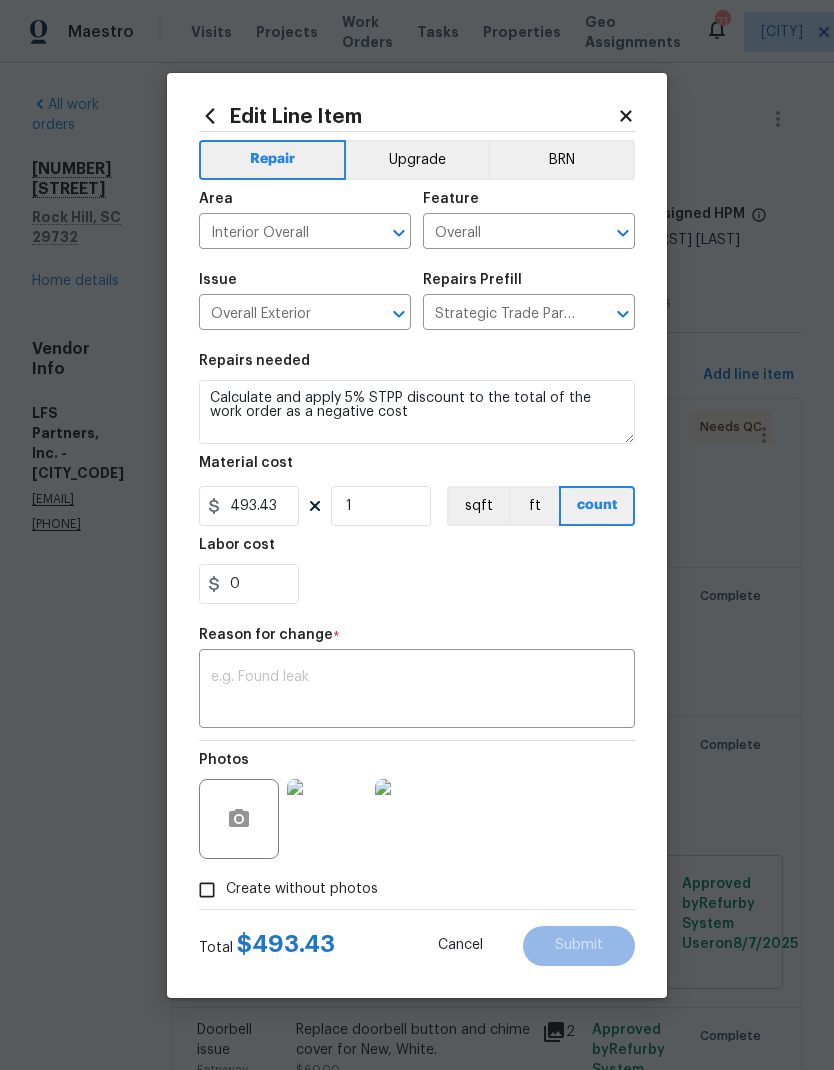 click at bounding box center [417, 691] 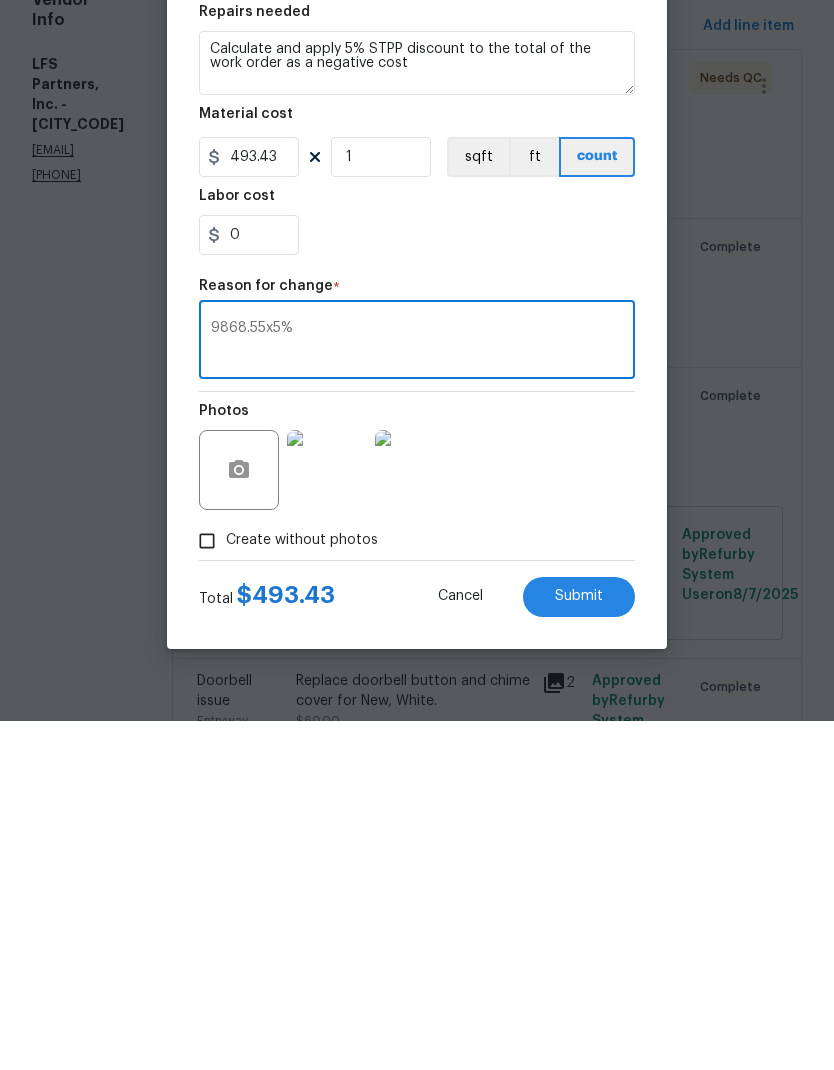 type on "9868.55x5%" 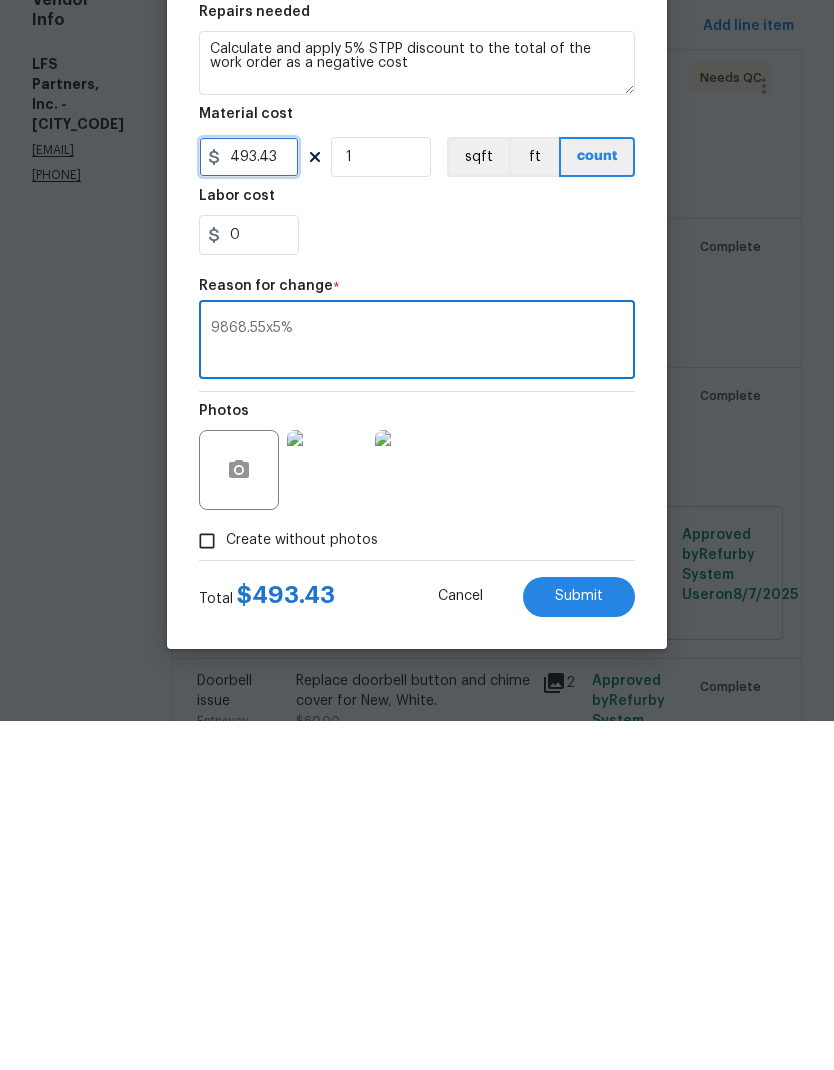 click on "493.43" at bounding box center (249, 506) 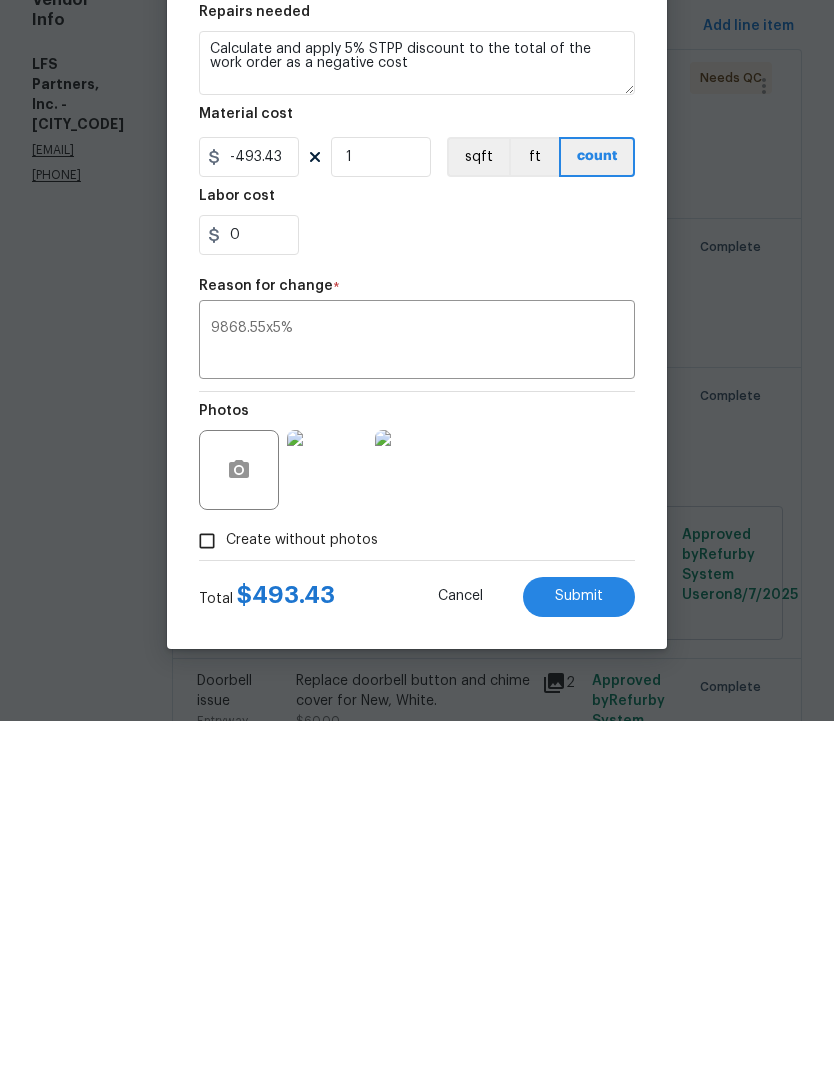 click on "9868.55x5%" at bounding box center [417, 691] 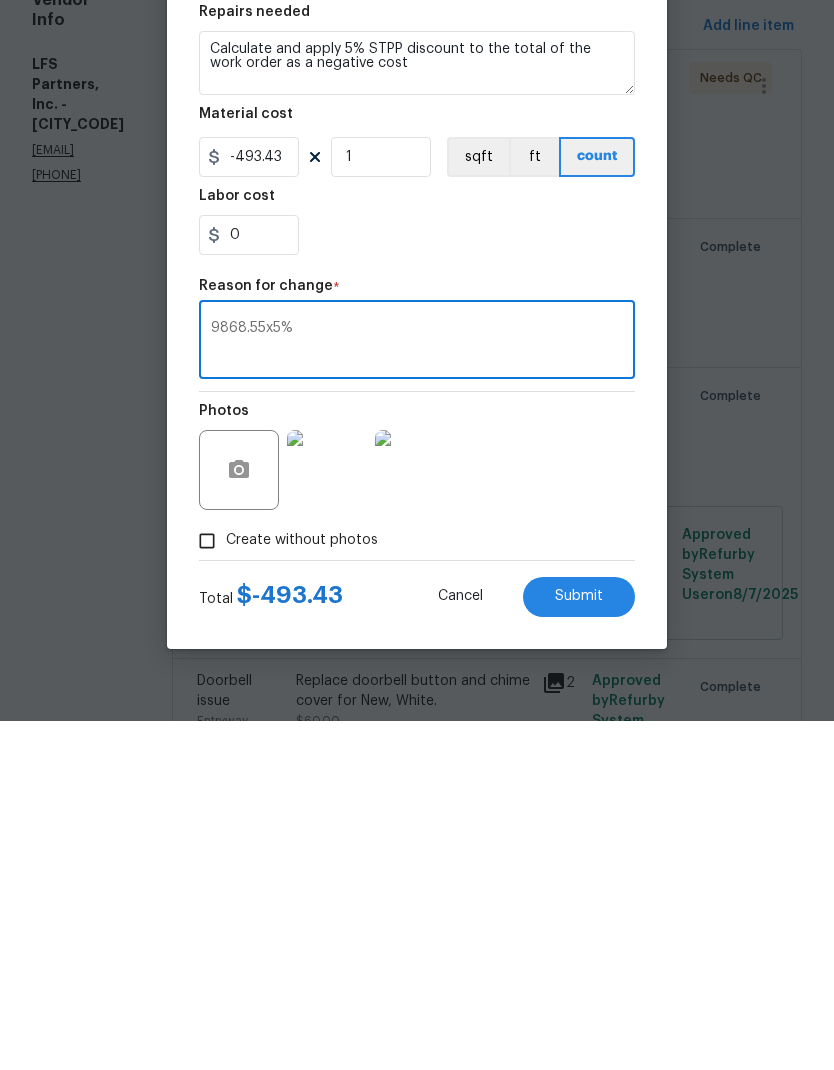 click on "Submit" at bounding box center [579, 945] 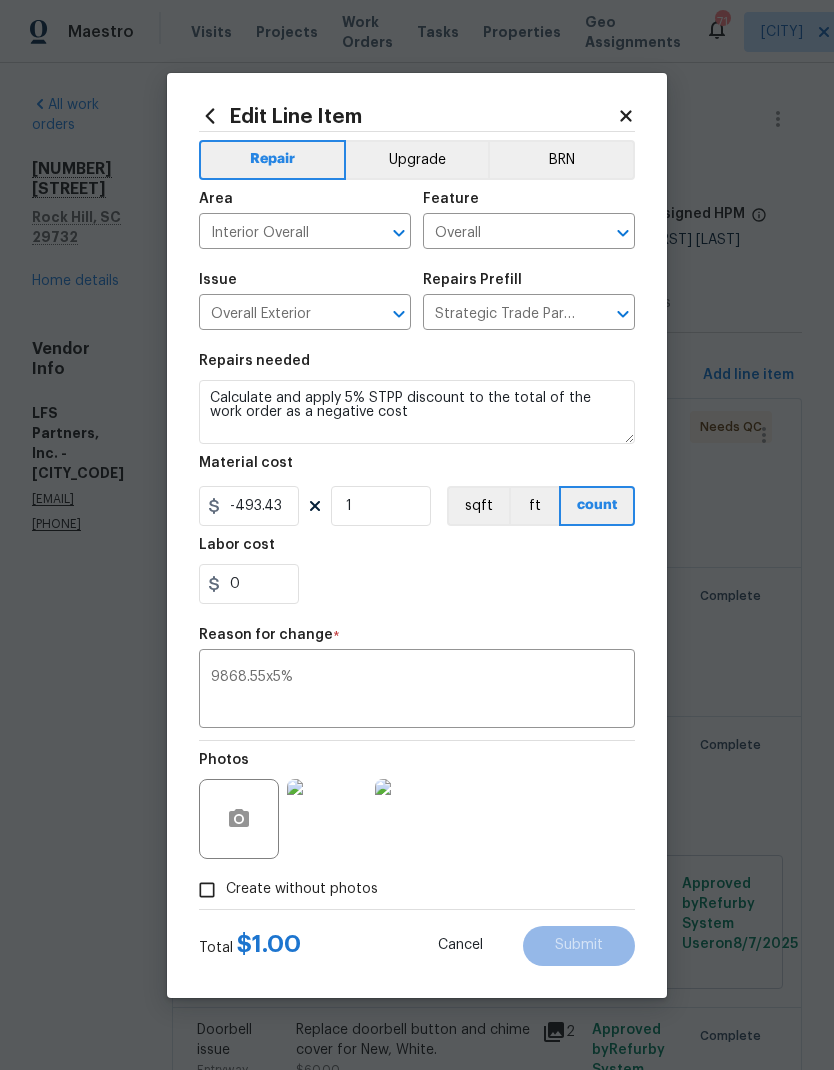 type on "1" 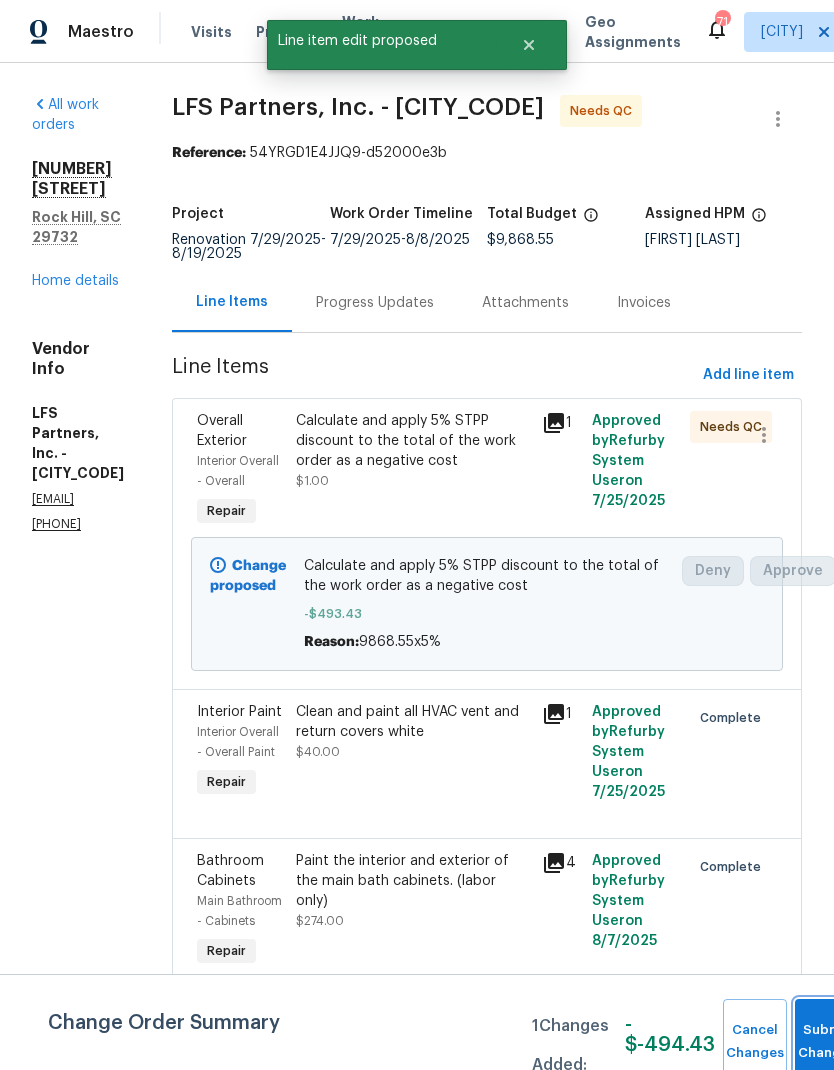 click on "Submit Changes" at bounding box center [827, 1042] 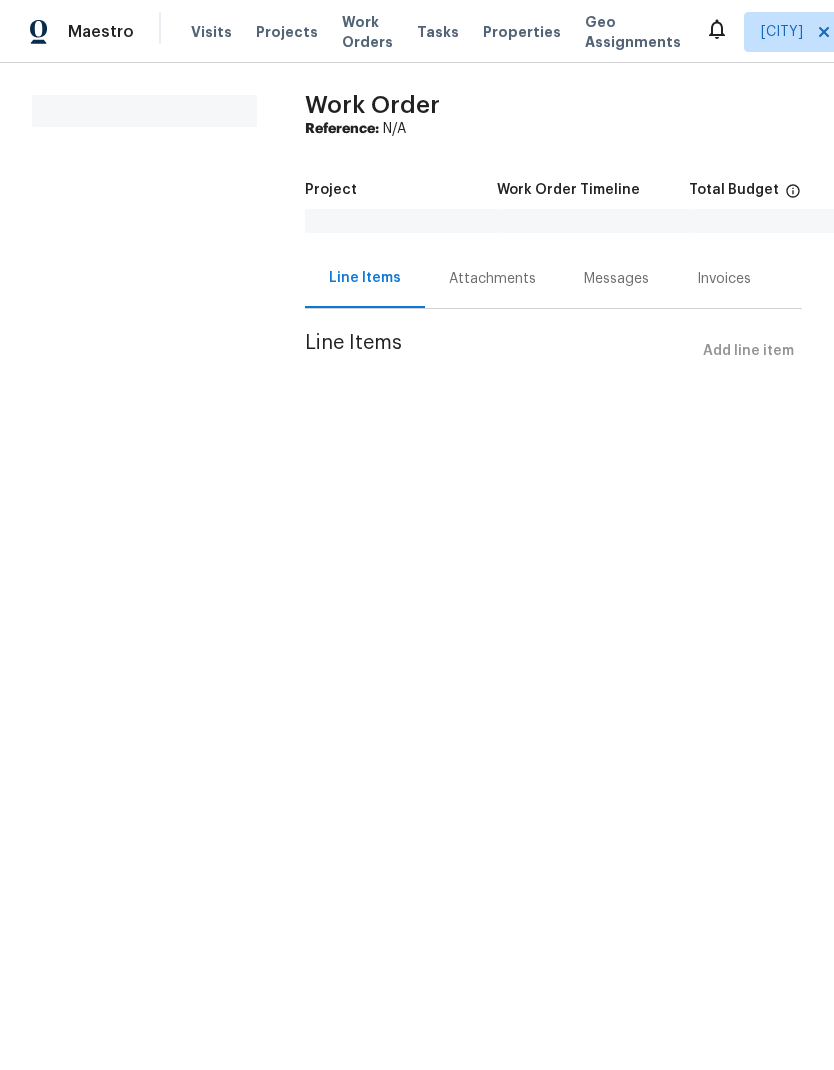 scroll, scrollTop: 0, scrollLeft: 0, axis: both 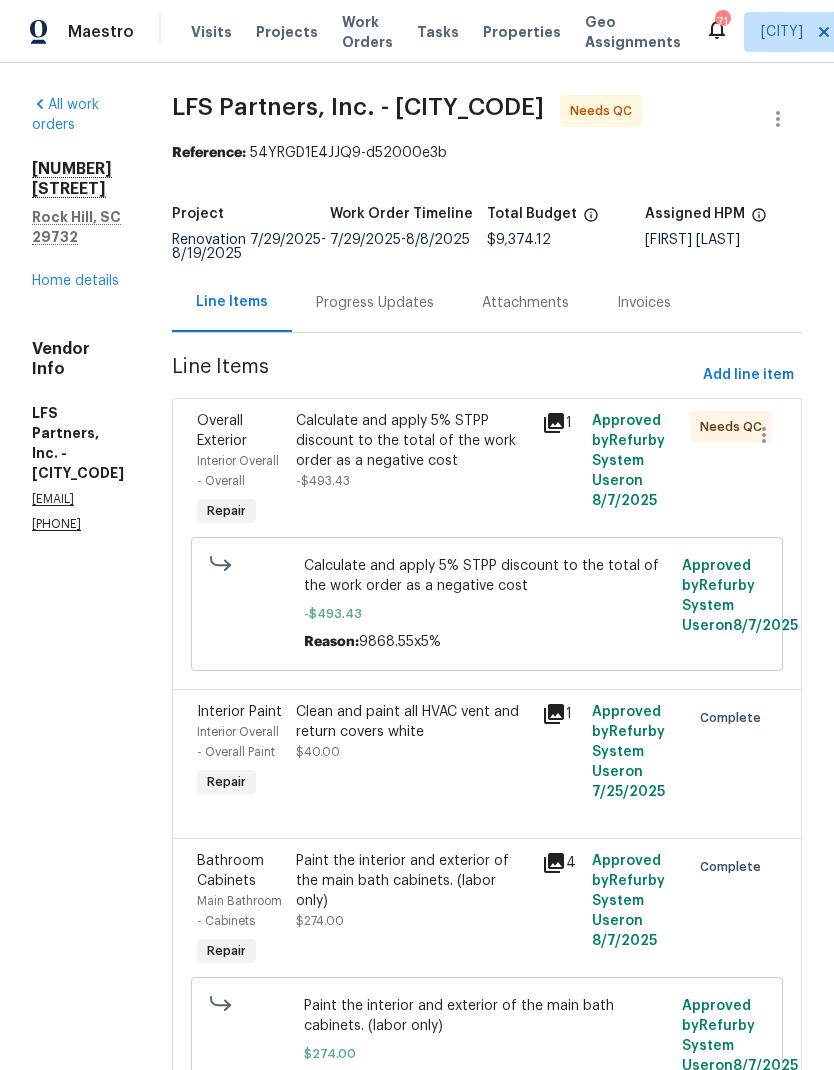 click on "Overall Exterior" at bounding box center (240, 431) 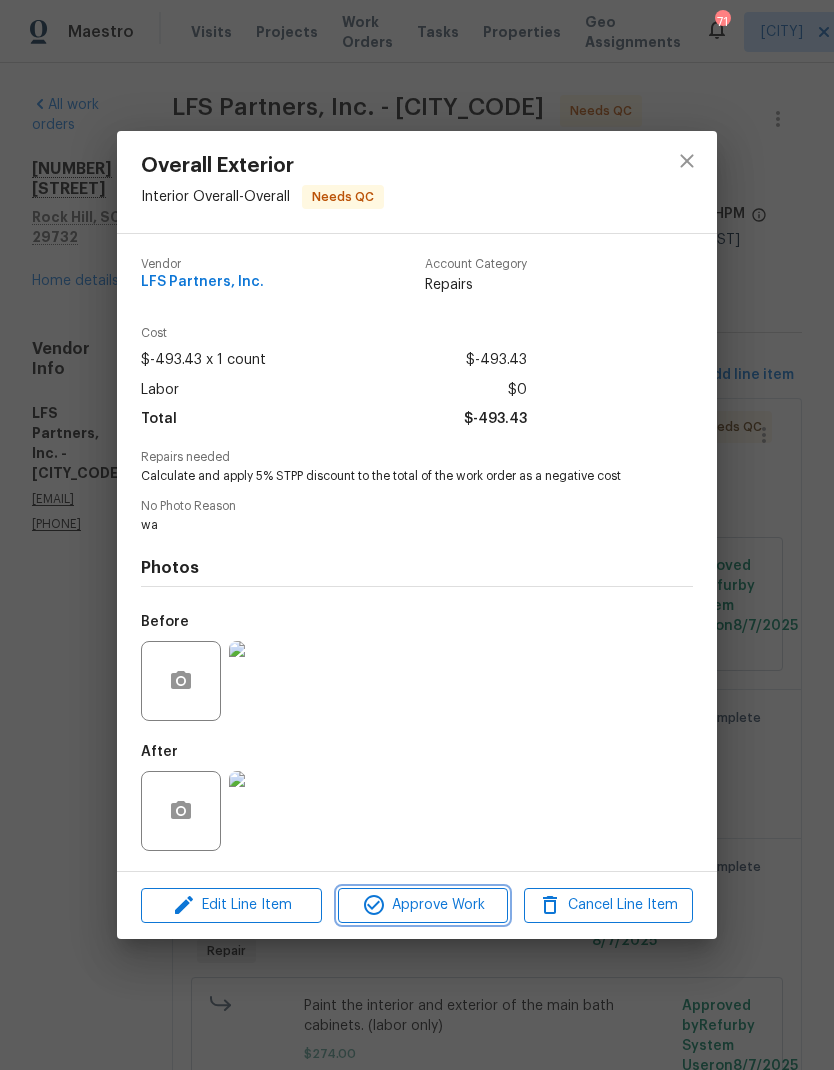 click on "Approve Work" at bounding box center [422, 905] 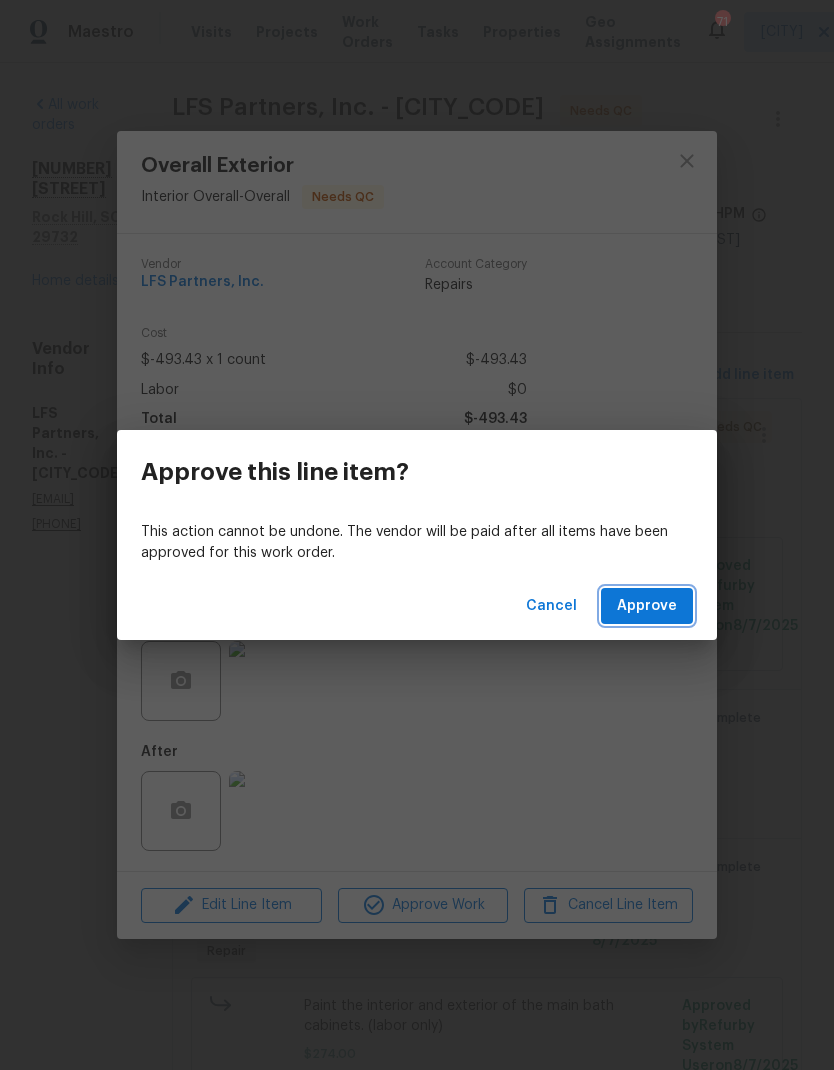 click on "Approve" at bounding box center (647, 606) 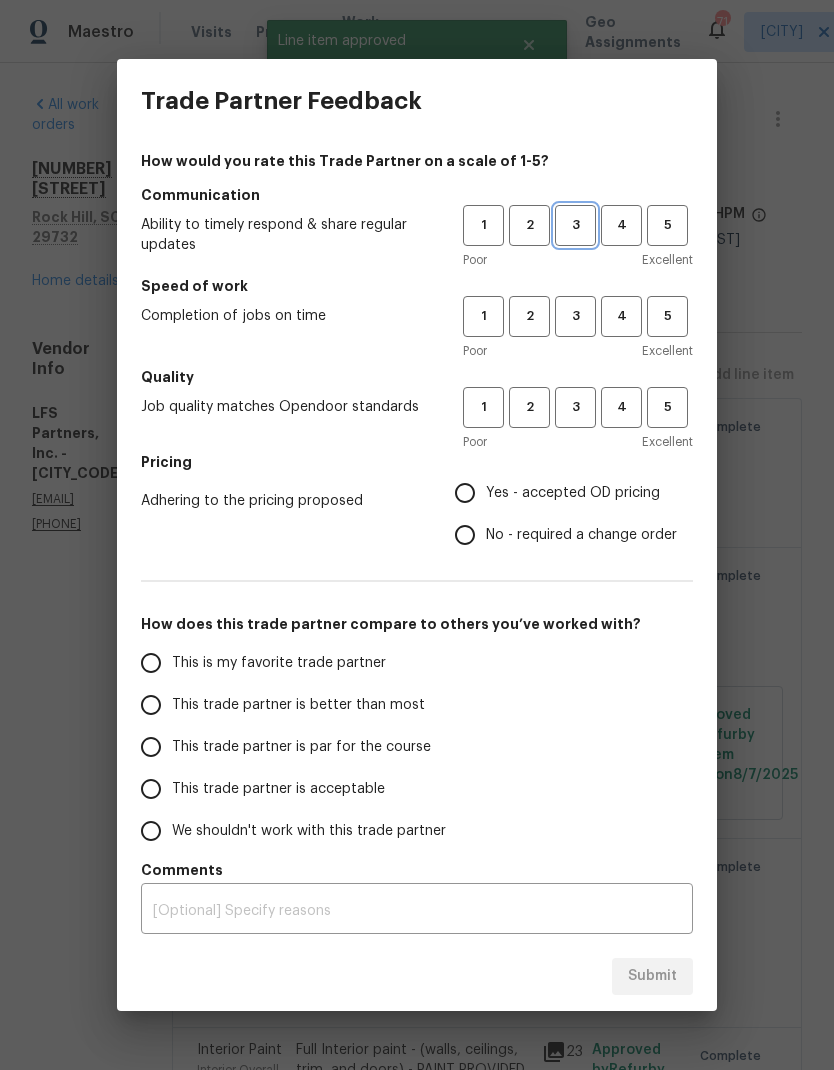 click on "3" at bounding box center (575, 225) 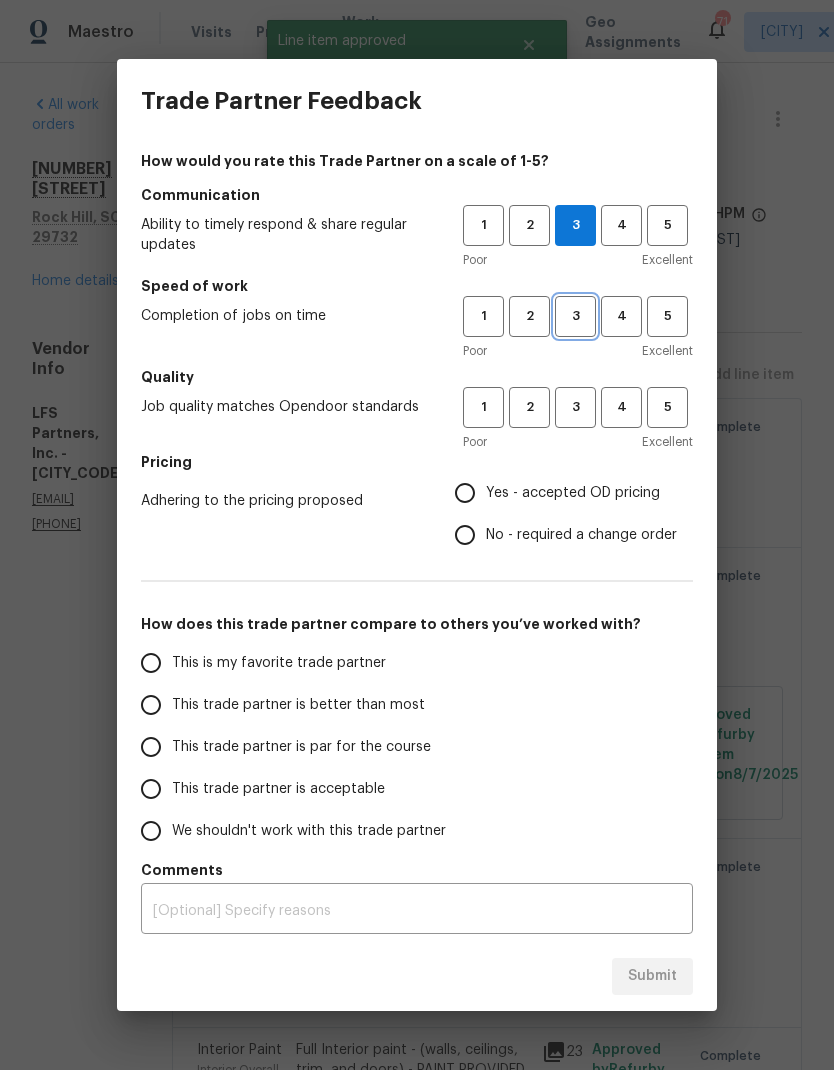 click on "3" at bounding box center [575, 316] 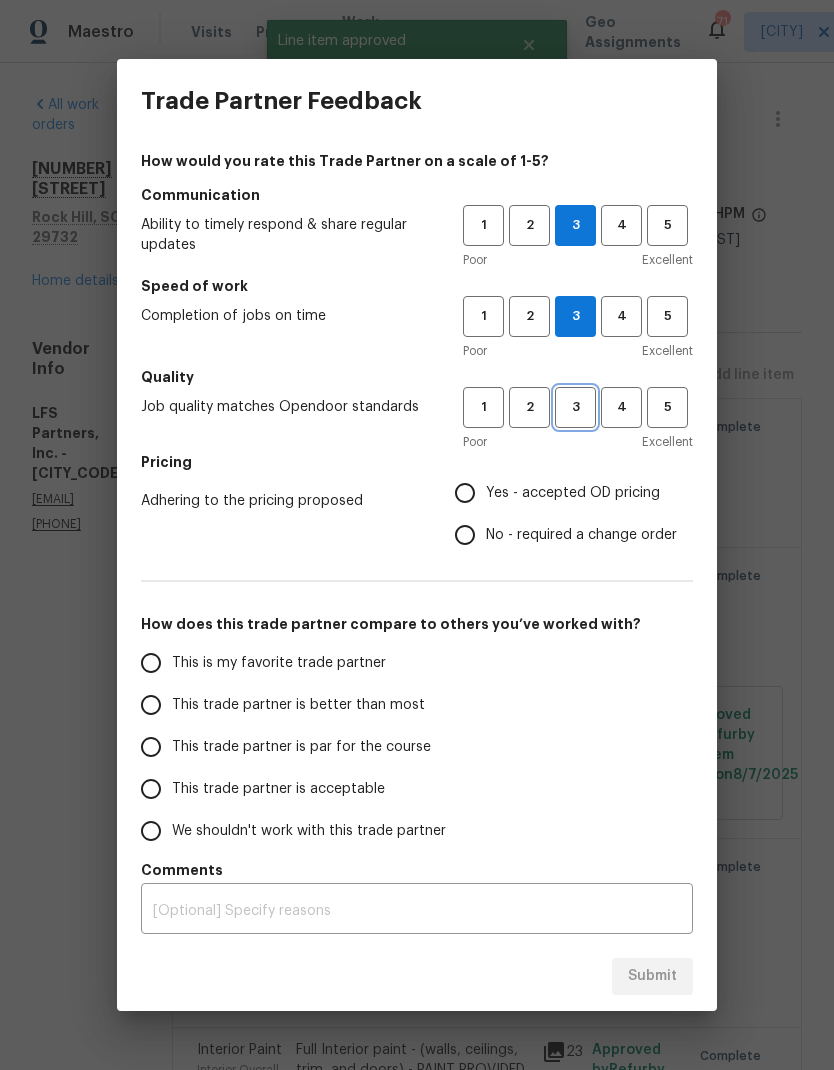 click on "3" at bounding box center (575, 407) 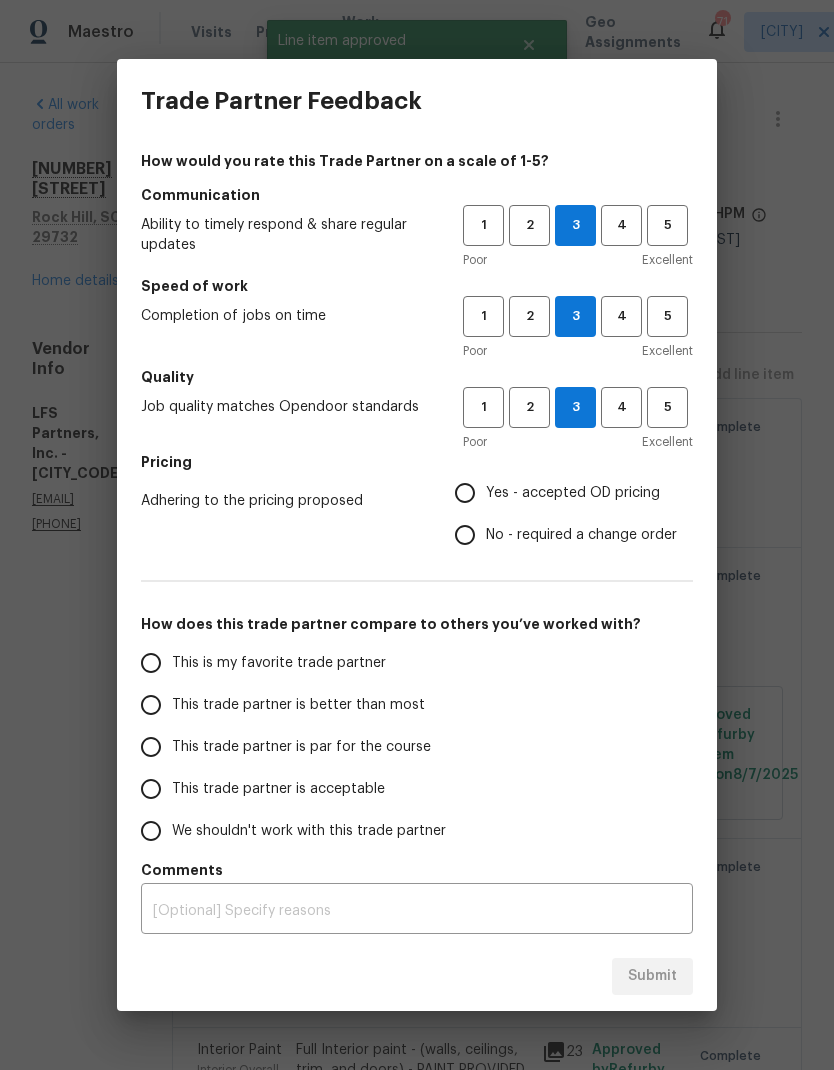 click on "Yes - accepted OD pricing" at bounding box center [465, 493] 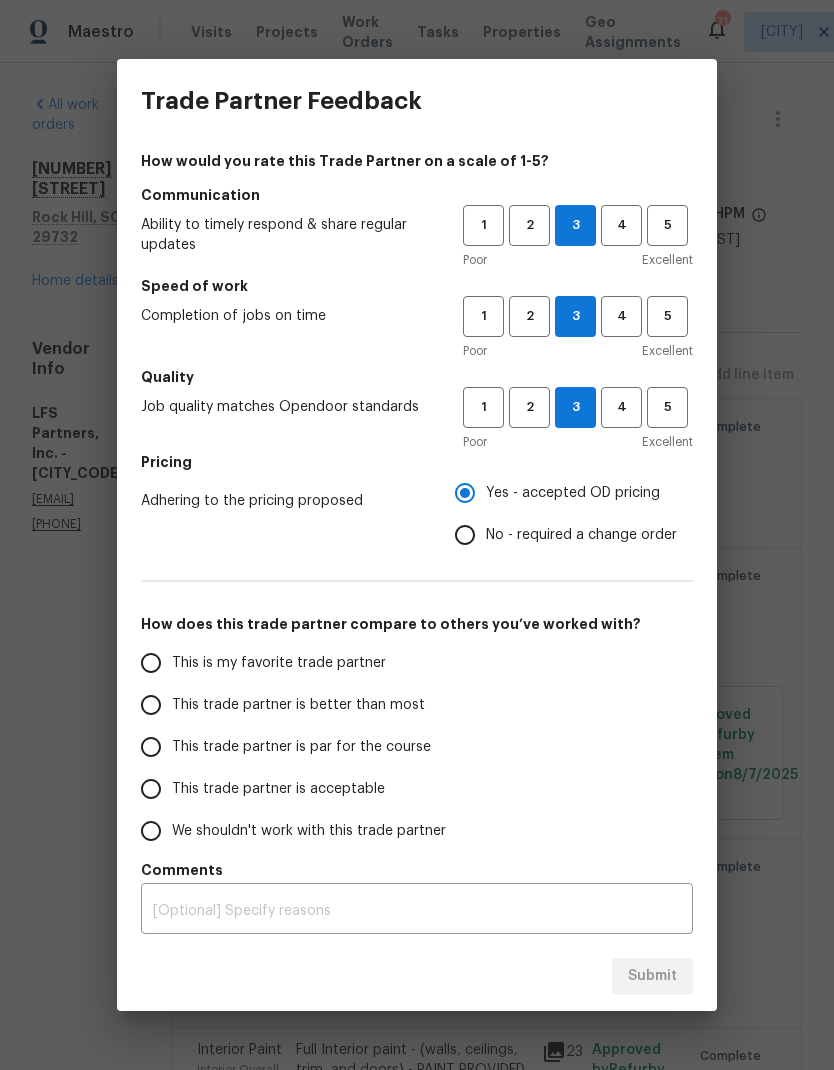 click on "This trade partner is par for the course" at bounding box center [151, 747] 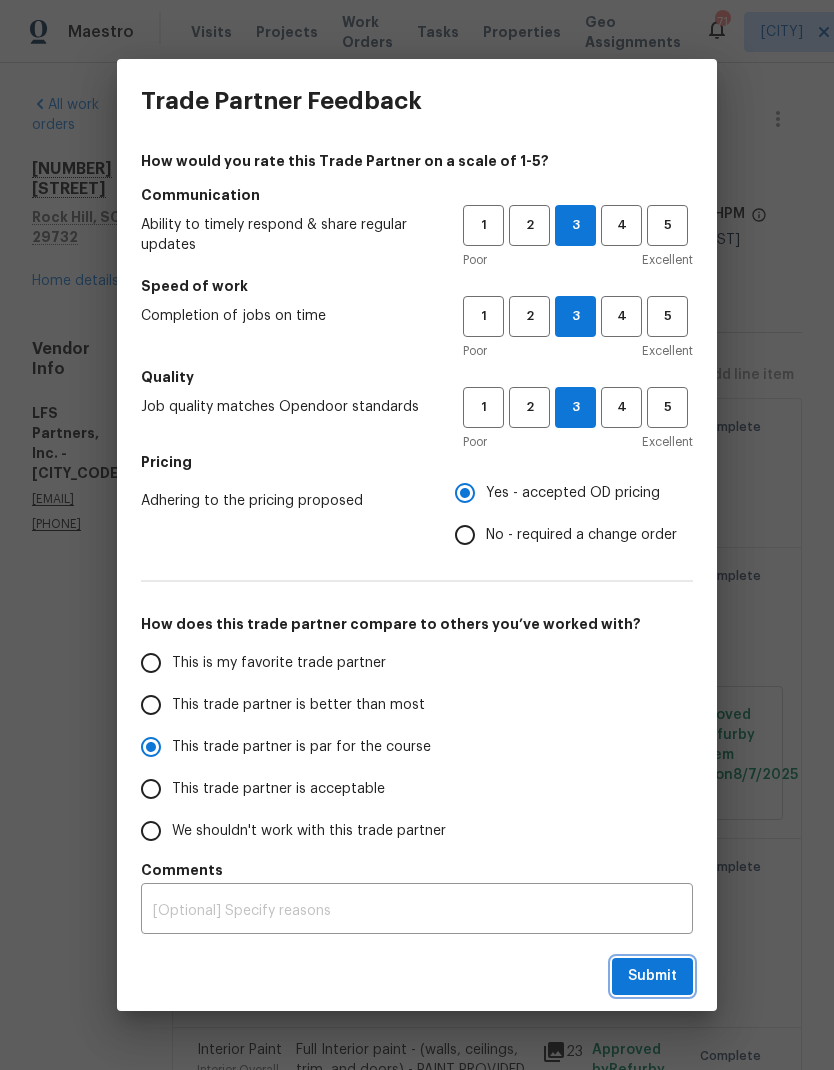 click on "Submit" at bounding box center (652, 976) 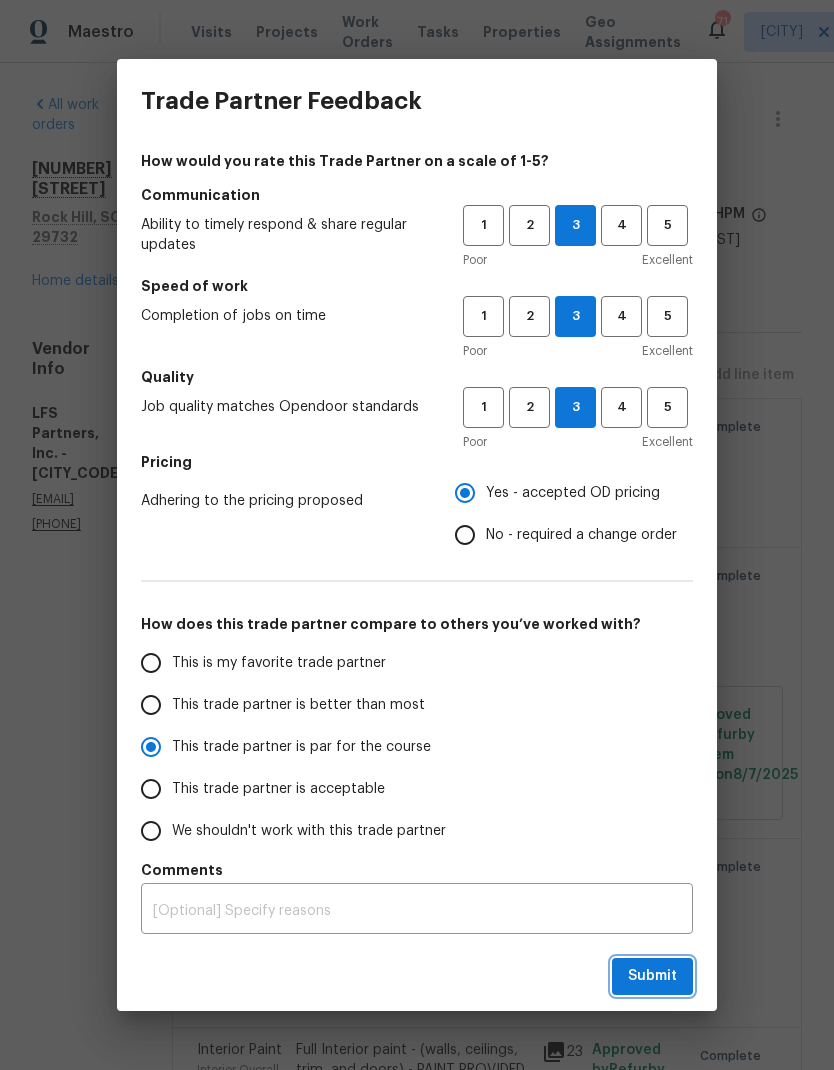radio on "true" 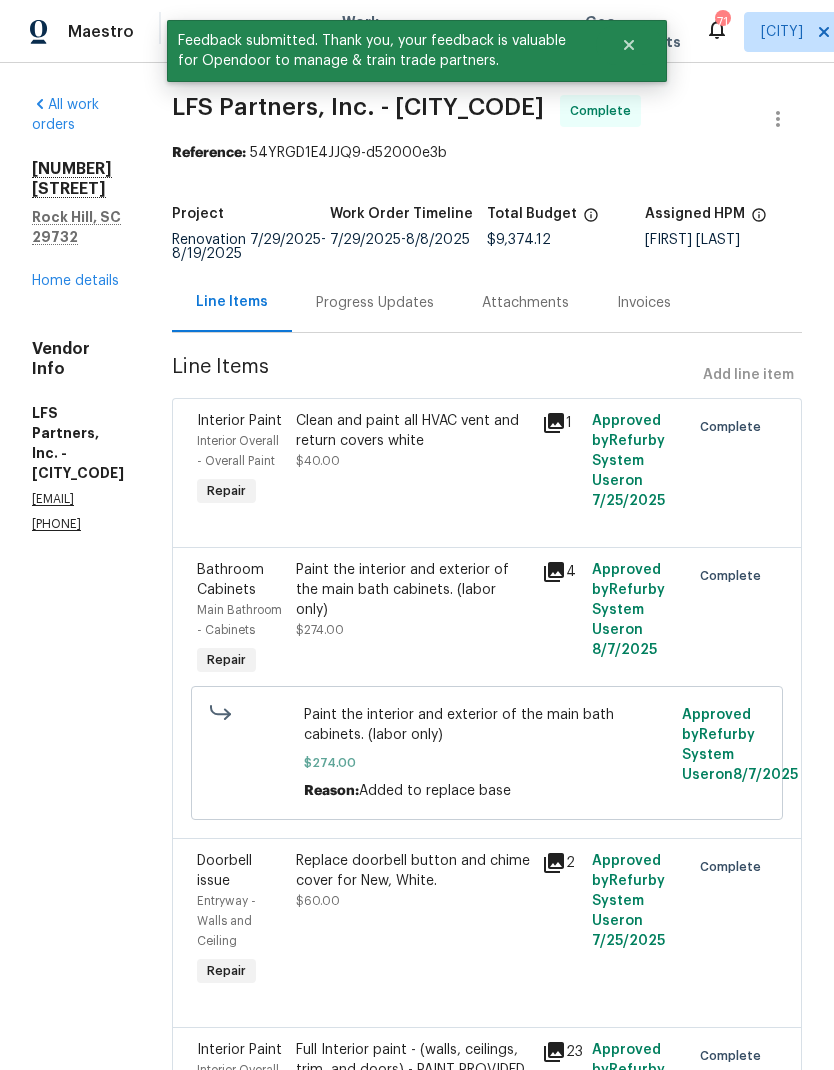 click on "Home details" at bounding box center [75, 281] 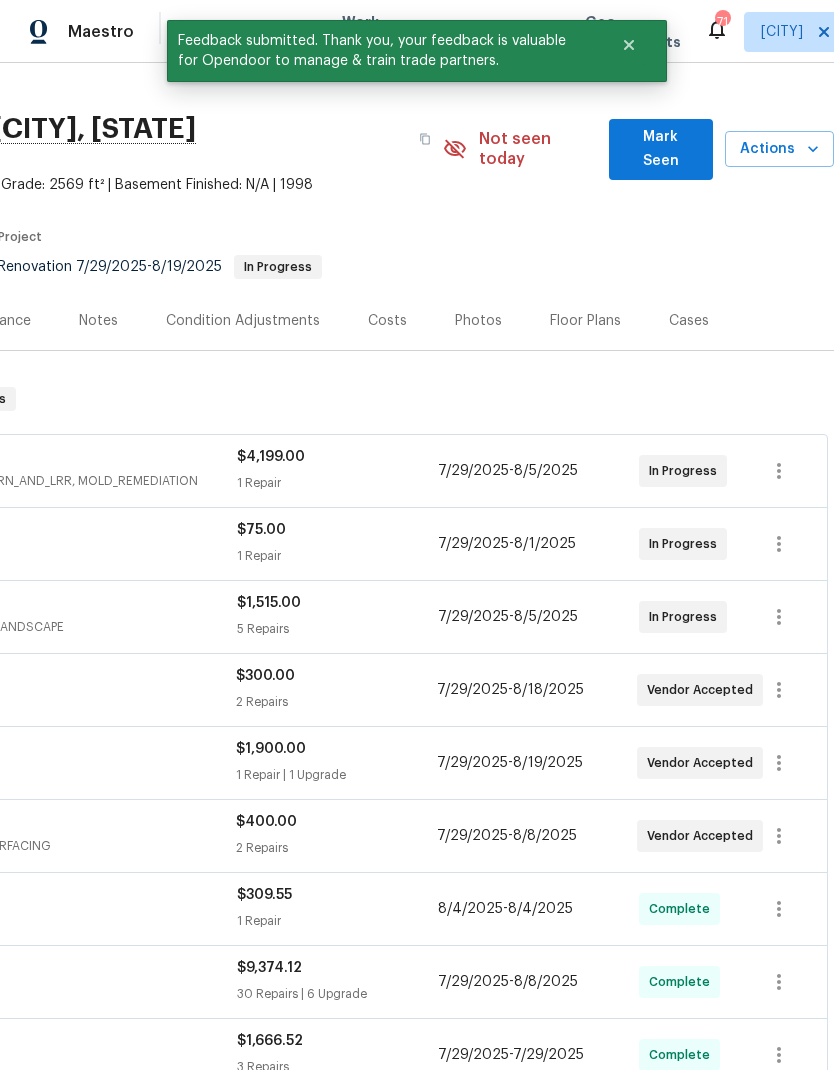 scroll, scrollTop: 34, scrollLeft: 296, axis: both 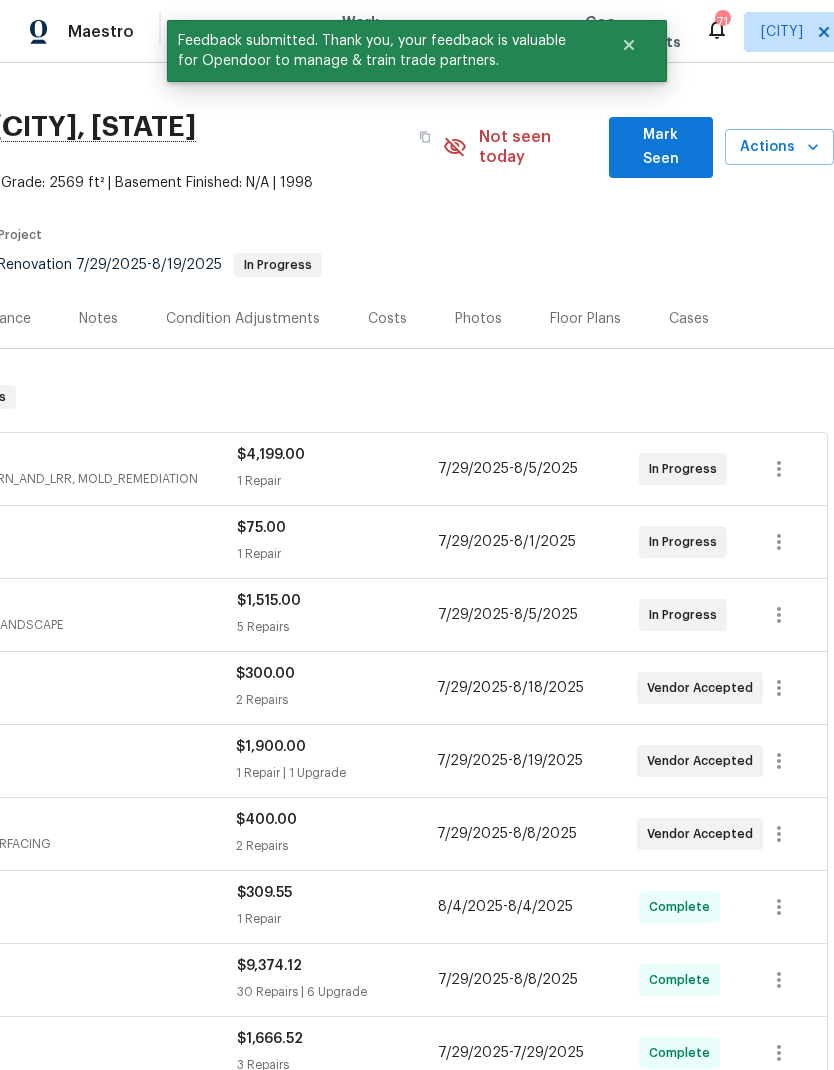 click on "Mark Seen" at bounding box center [661, 147] 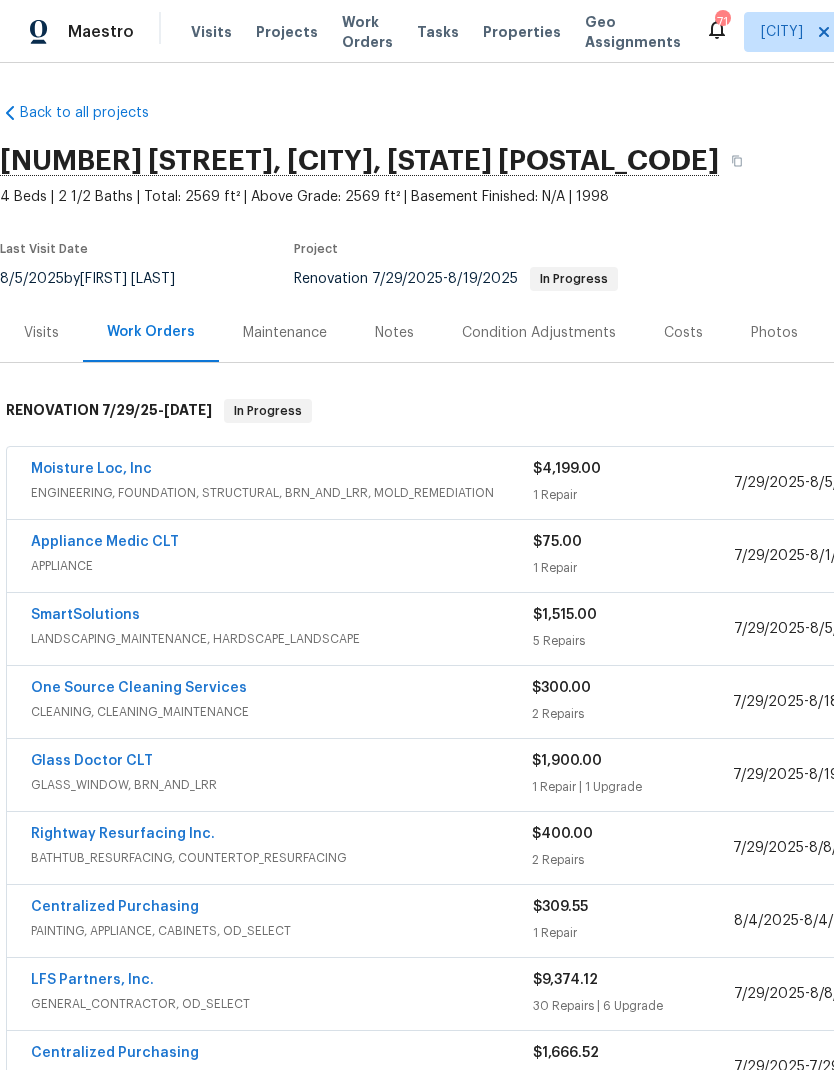 scroll, scrollTop: 0, scrollLeft: 0, axis: both 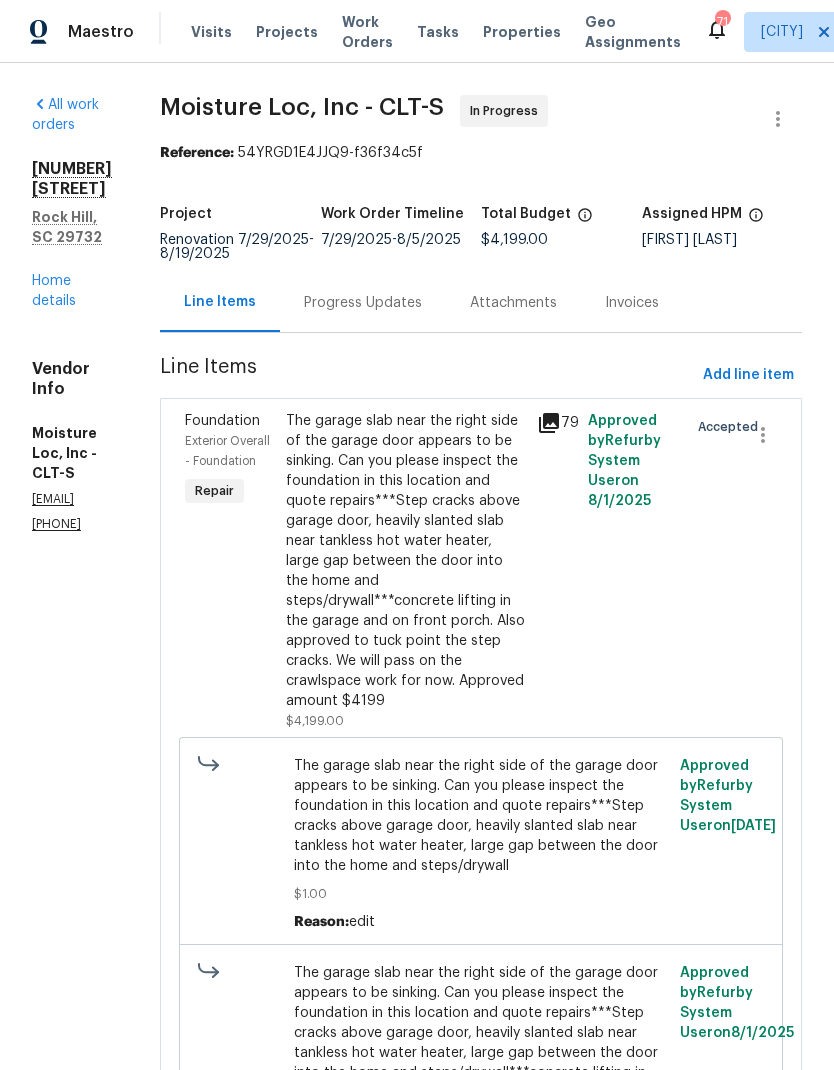 click on "Home details" at bounding box center [54, 291] 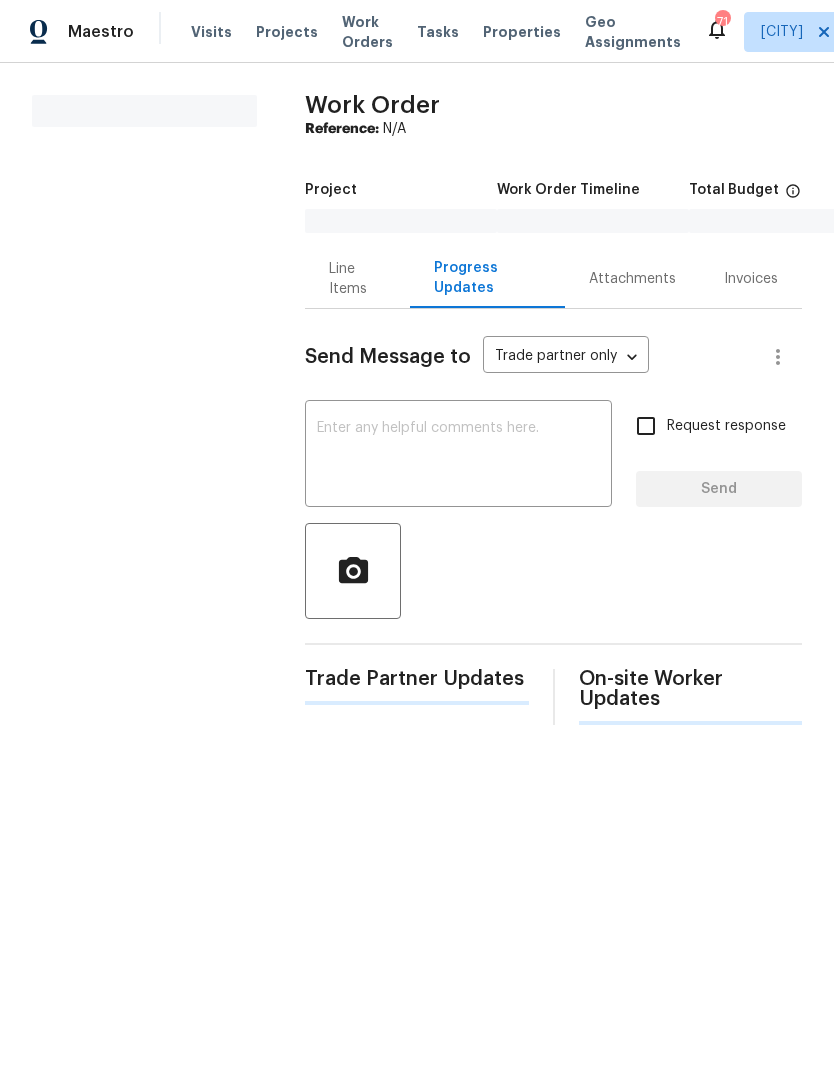 scroll, scrollTop: 0, scrollLeft: 0, axis: both 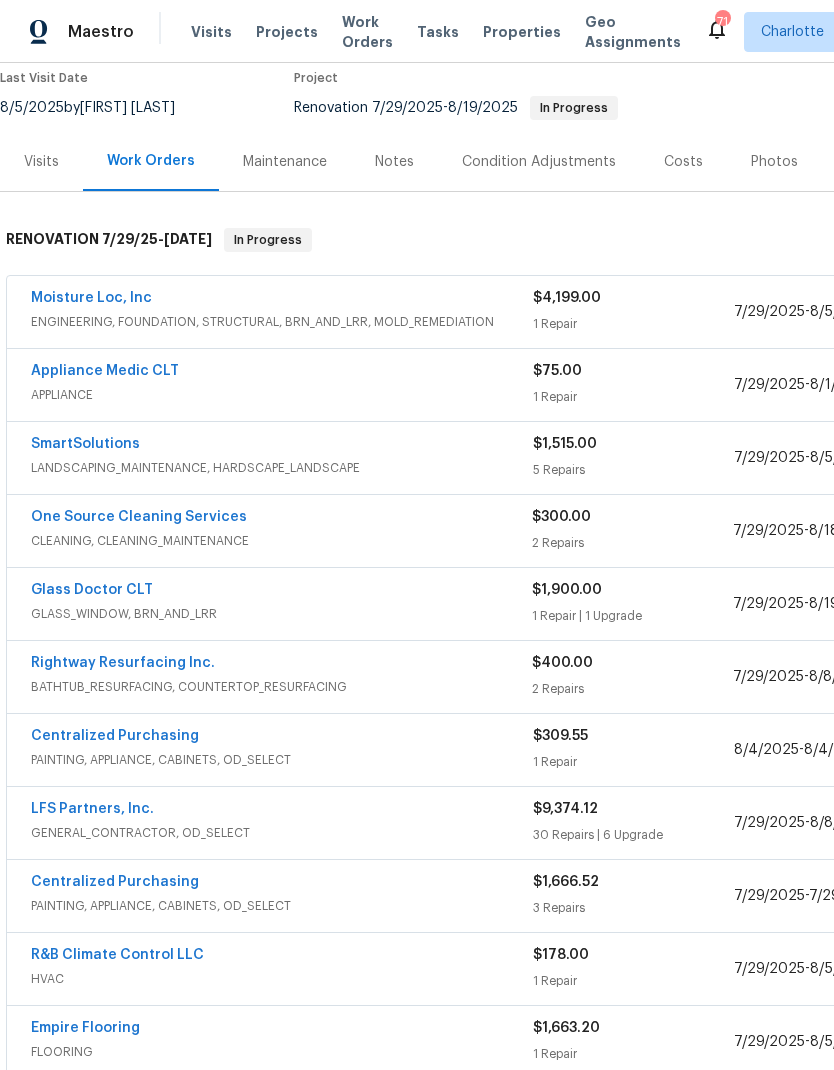 click on "SmartSolutions" at bounding box center (85, 444) 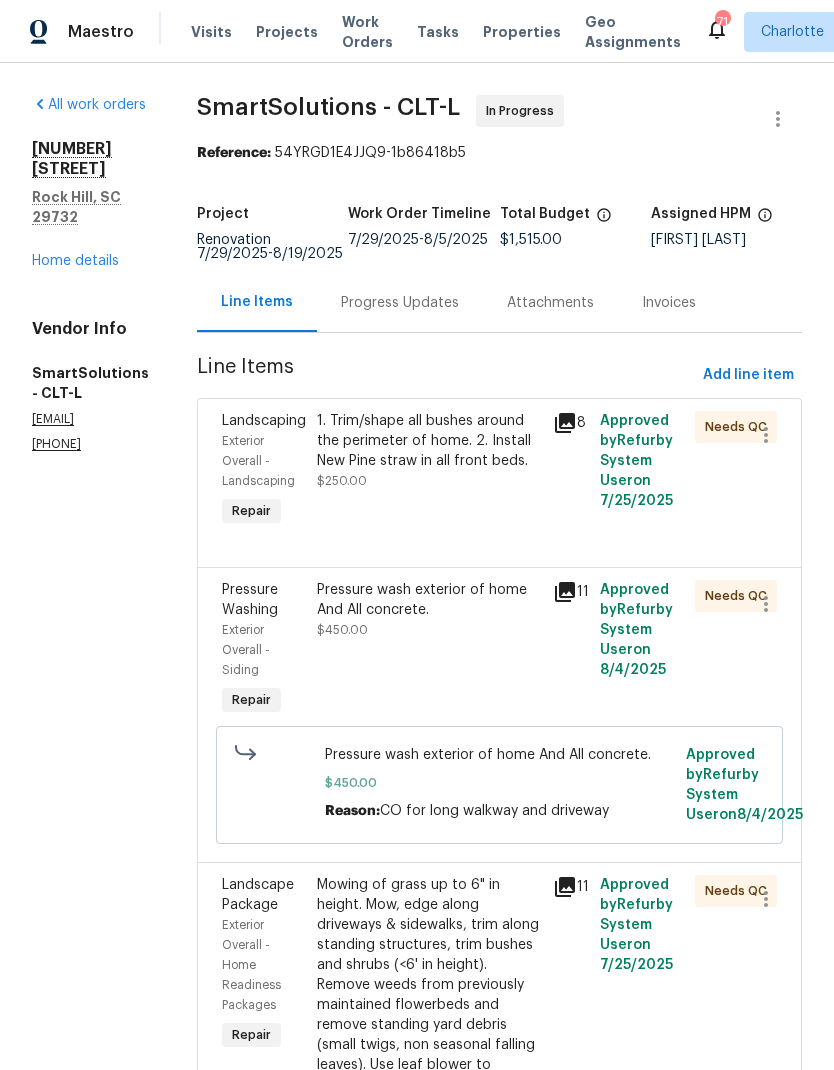click on "Landscaping" at bounding box center [263, 421] 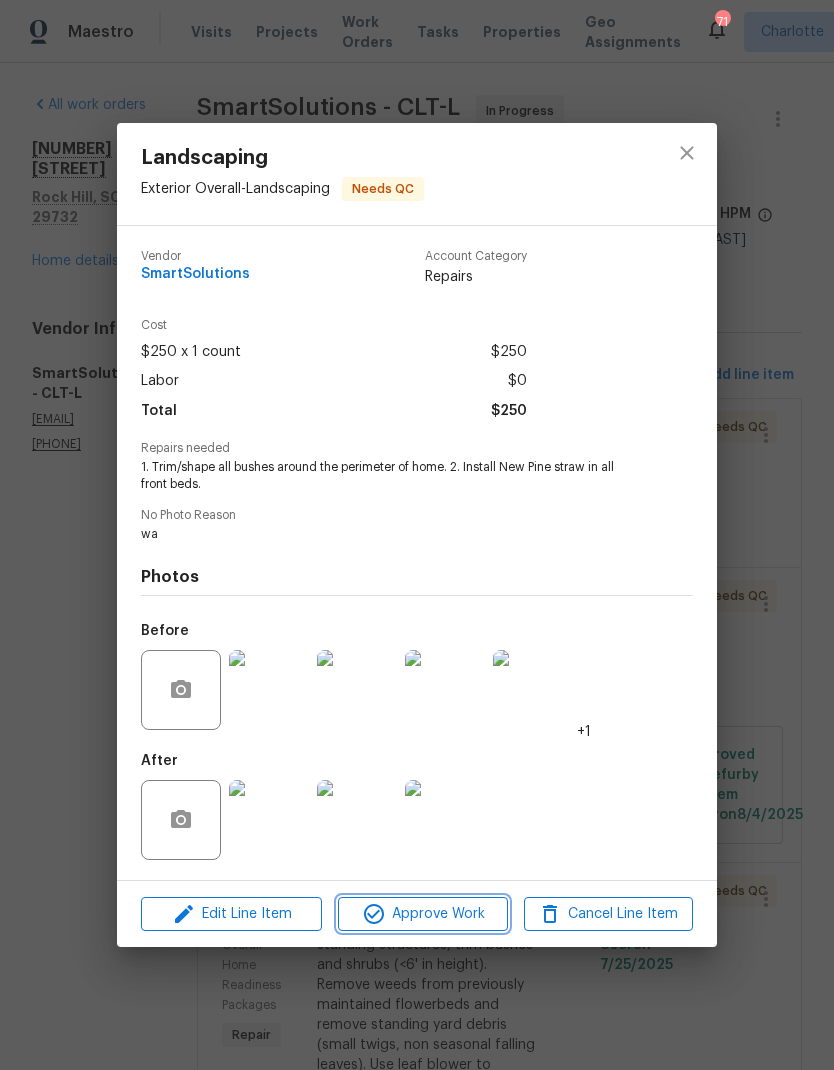 click on "Approve Work" at bounding box center (422, 914) 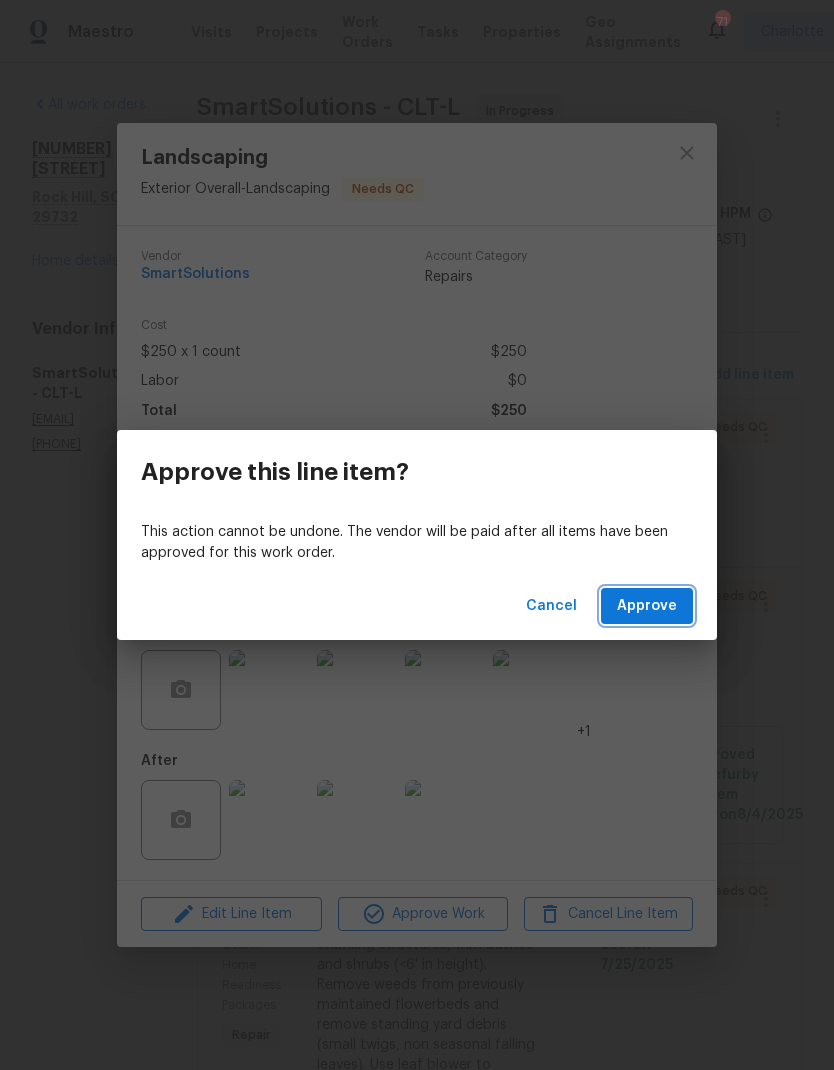 click on "Approve" at bounding box center [647, 606] 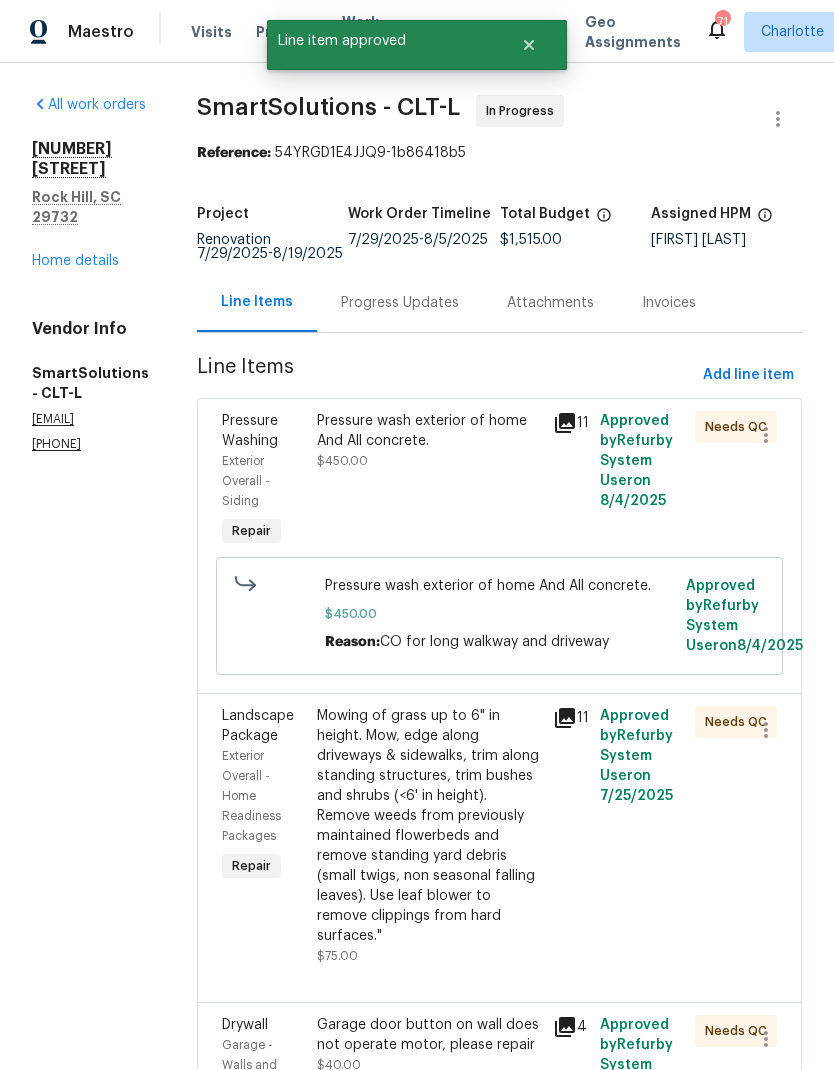 click on "Pressure Washing" at bounding box center (250, 431) 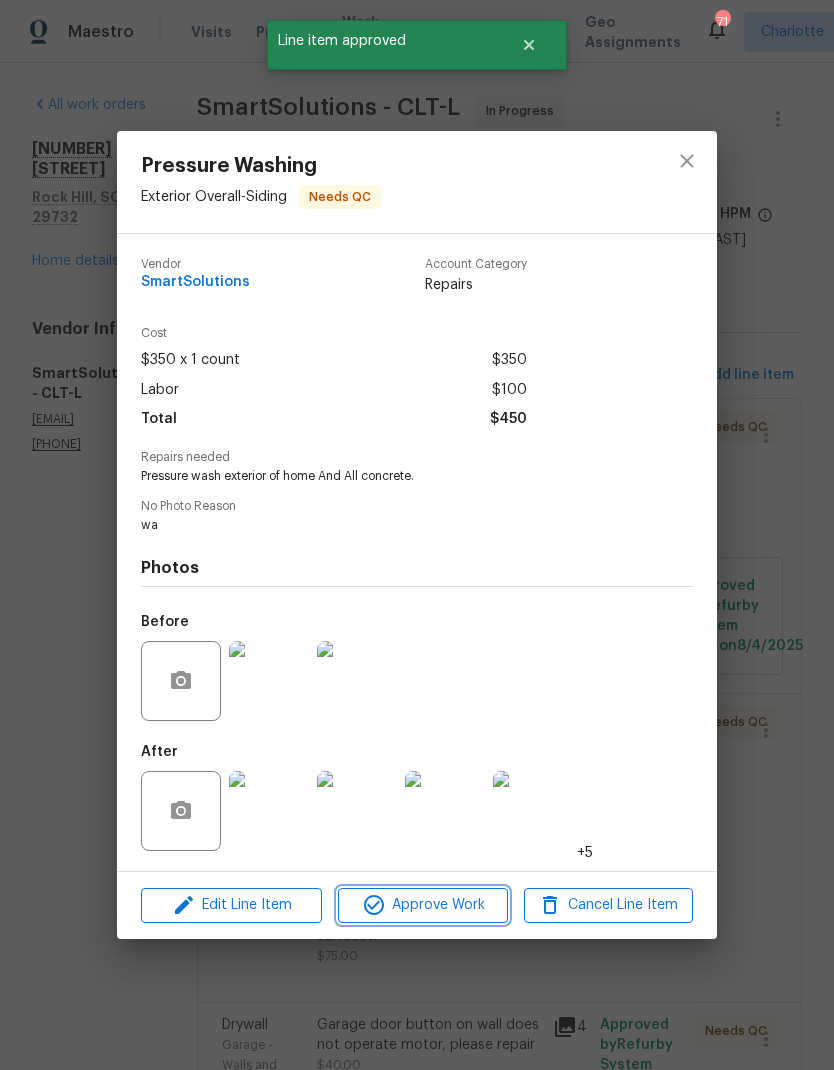 click on "Approve Work" at bounding box center (422, 905) 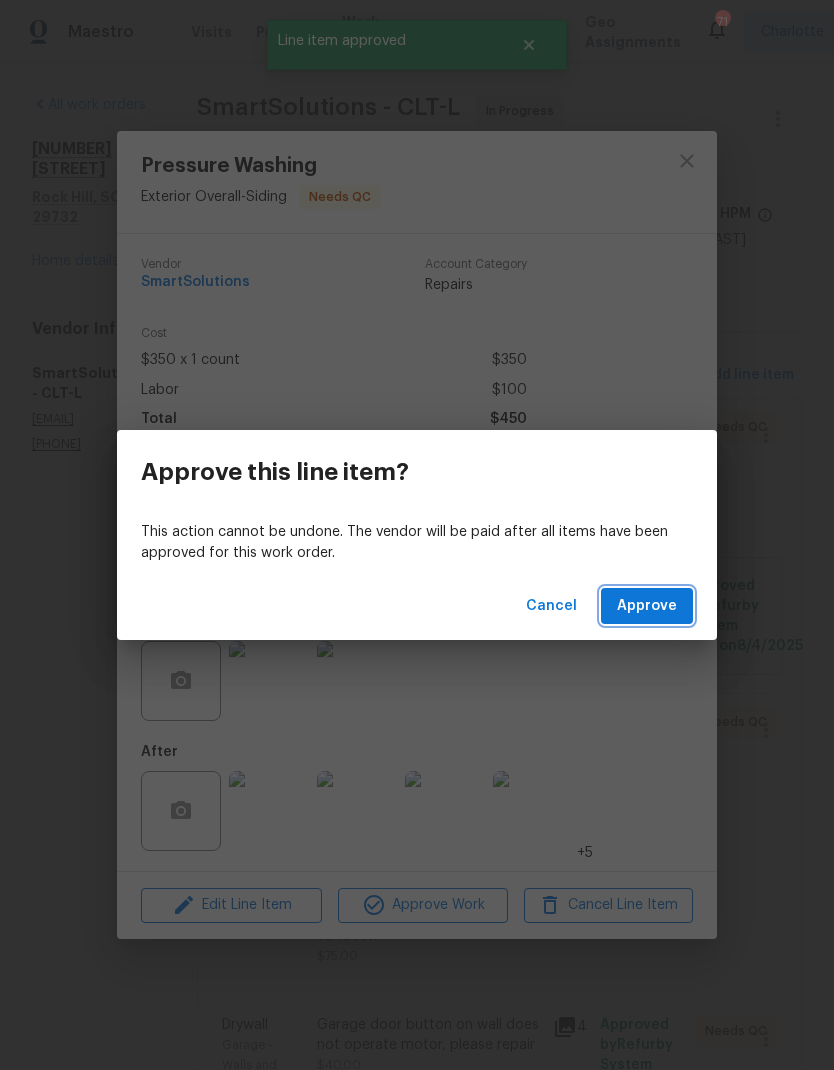click on "Approve" at bounding box center (647, 606) 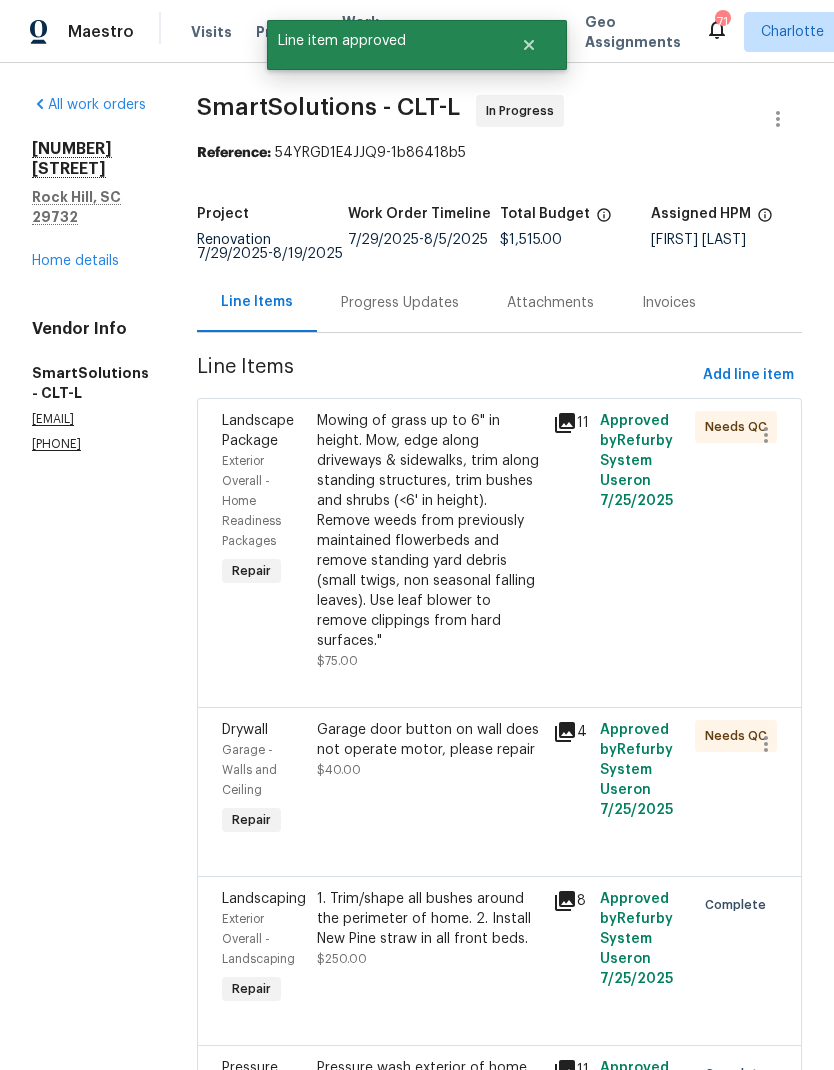 click on "Exterior Overall - Home Readiness Packages" at bounding box center [251, 501] 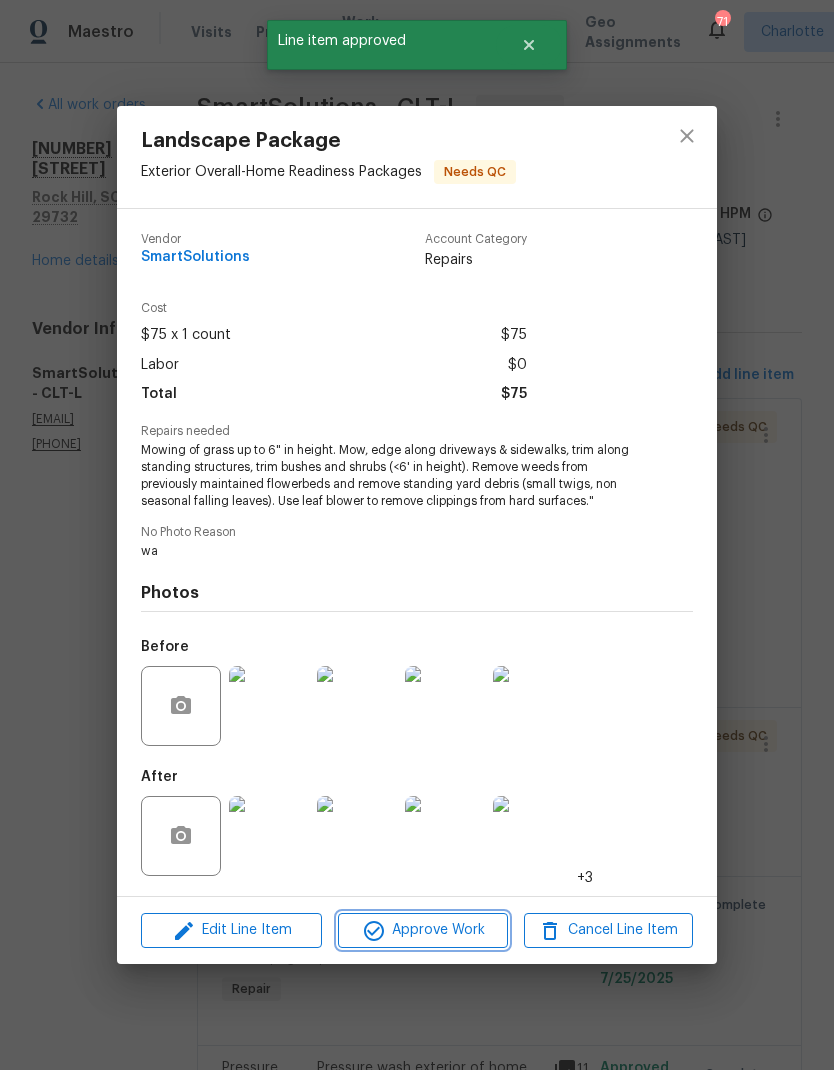 click on "Approve Work" at bounding box center [422, 930] 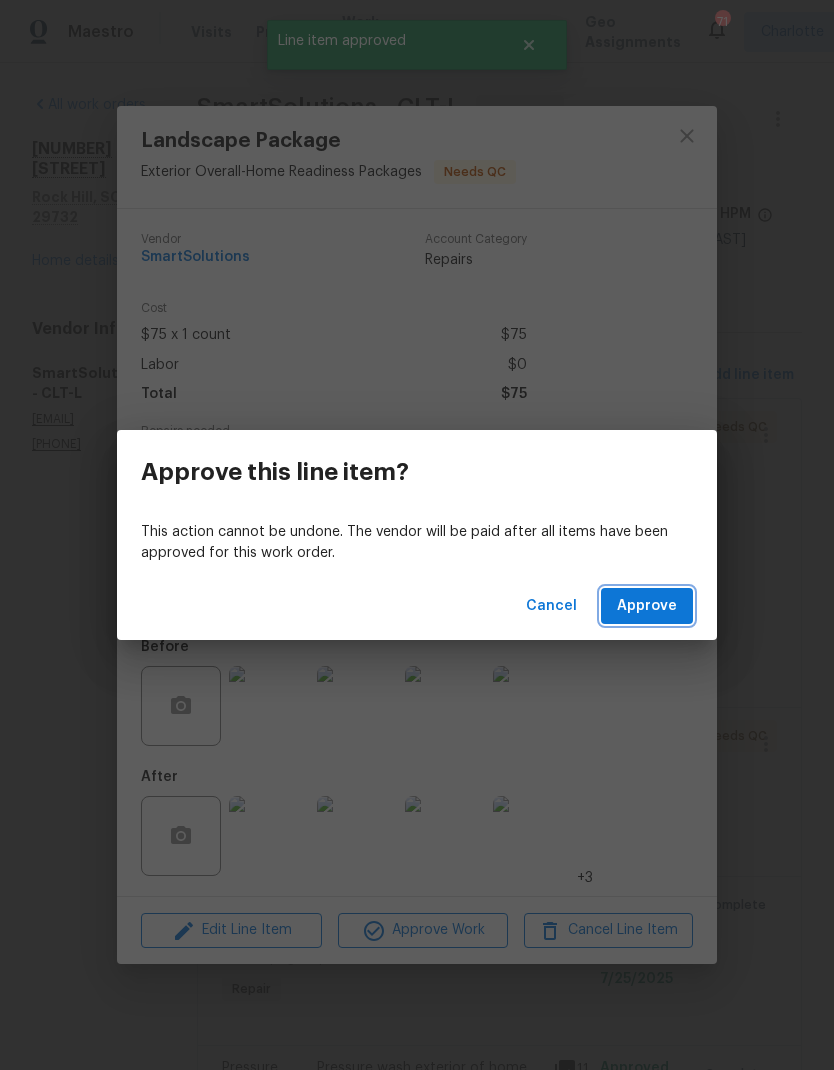 click on "Approve" at bounding box center (647, 606) 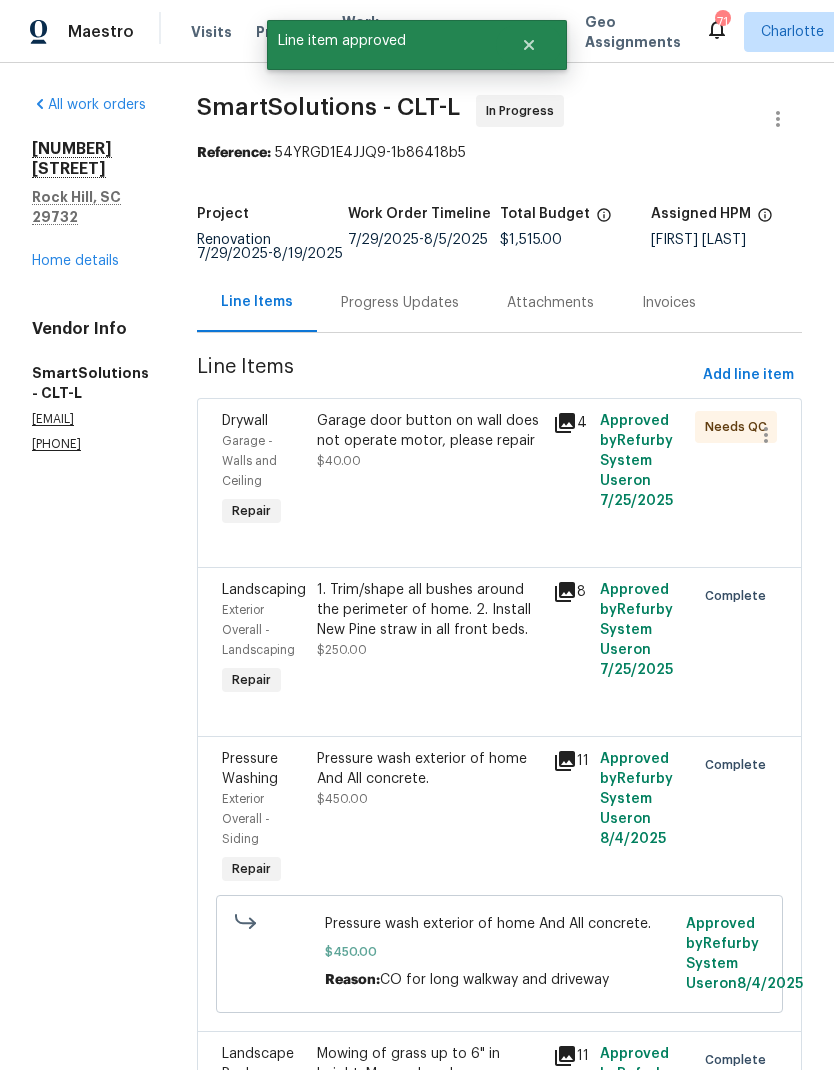click on "Garage - Walls and Ceiling" at bounding box center [263, 461] 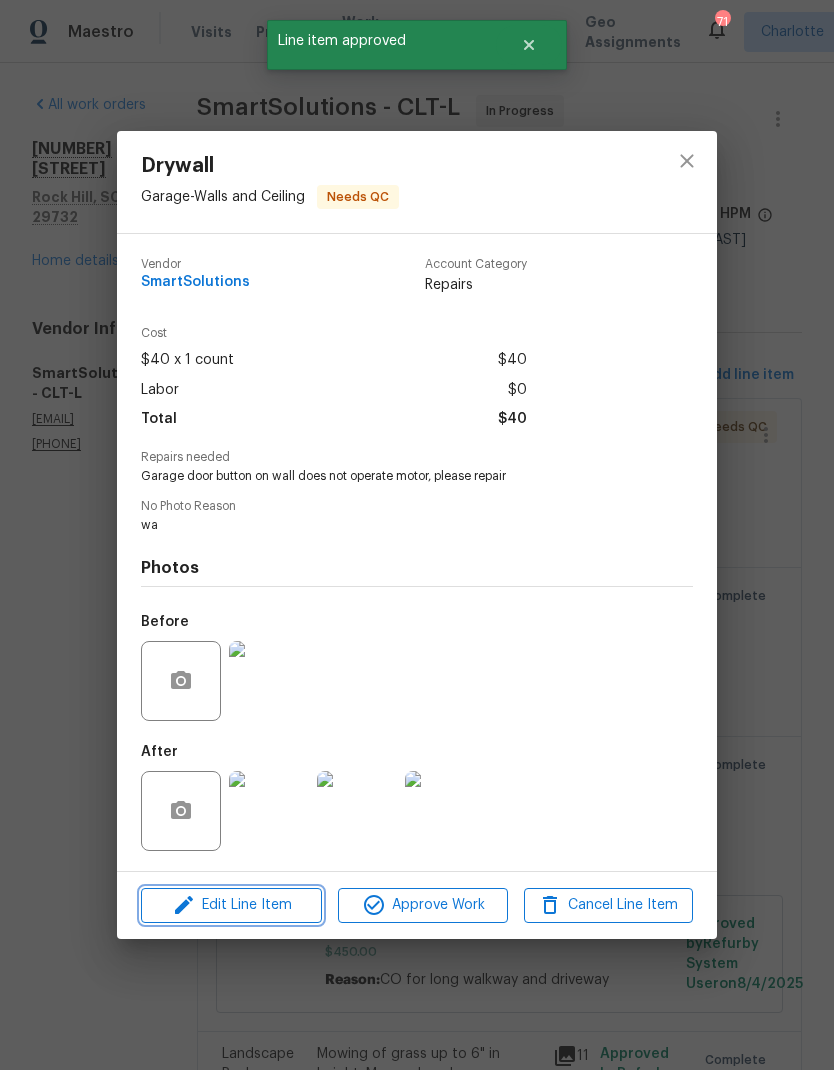 click on "Edit Line Item" at bounding box center [231, 905] 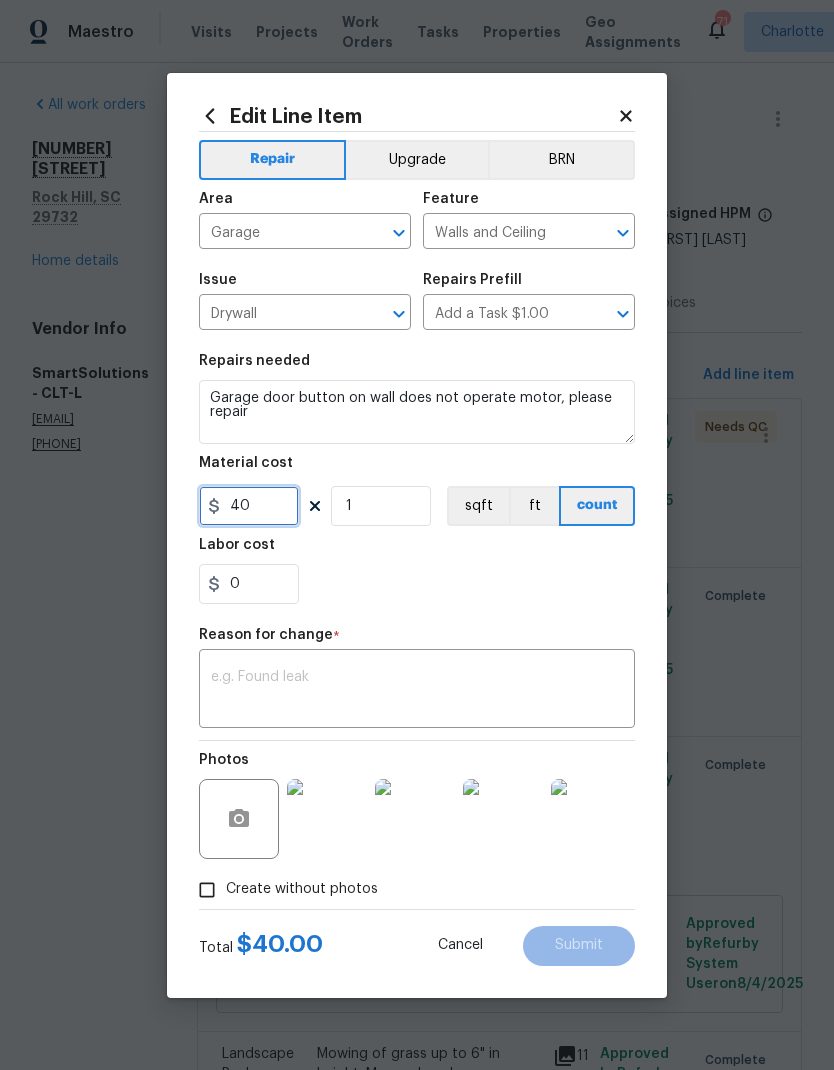 click on "40" at bounding box center [249, 506] 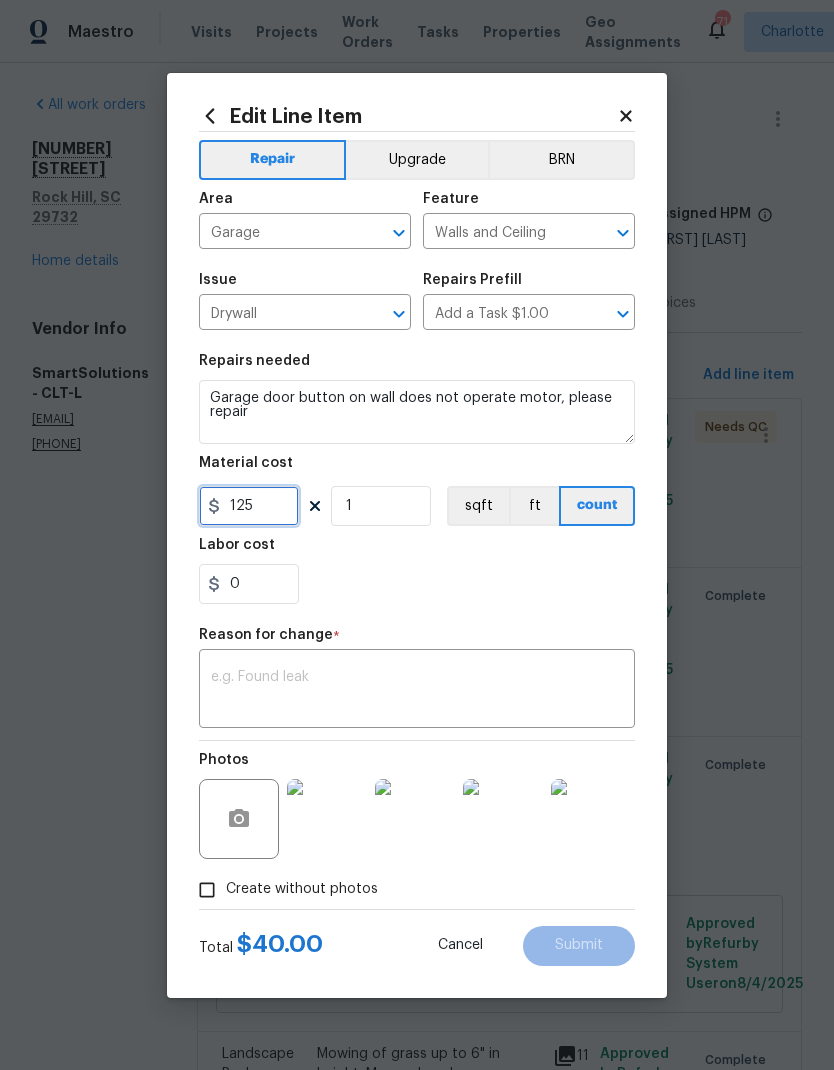 type on "125" 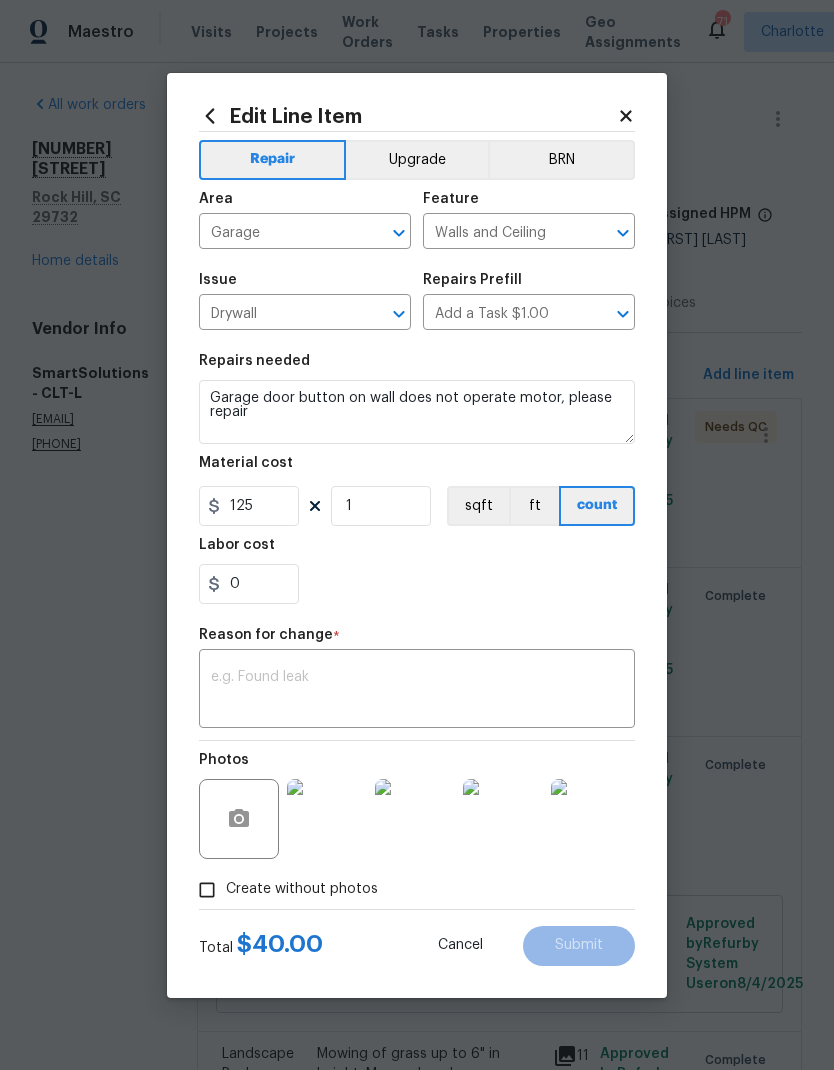 click on "x ​" at bounding box center [417, 691] 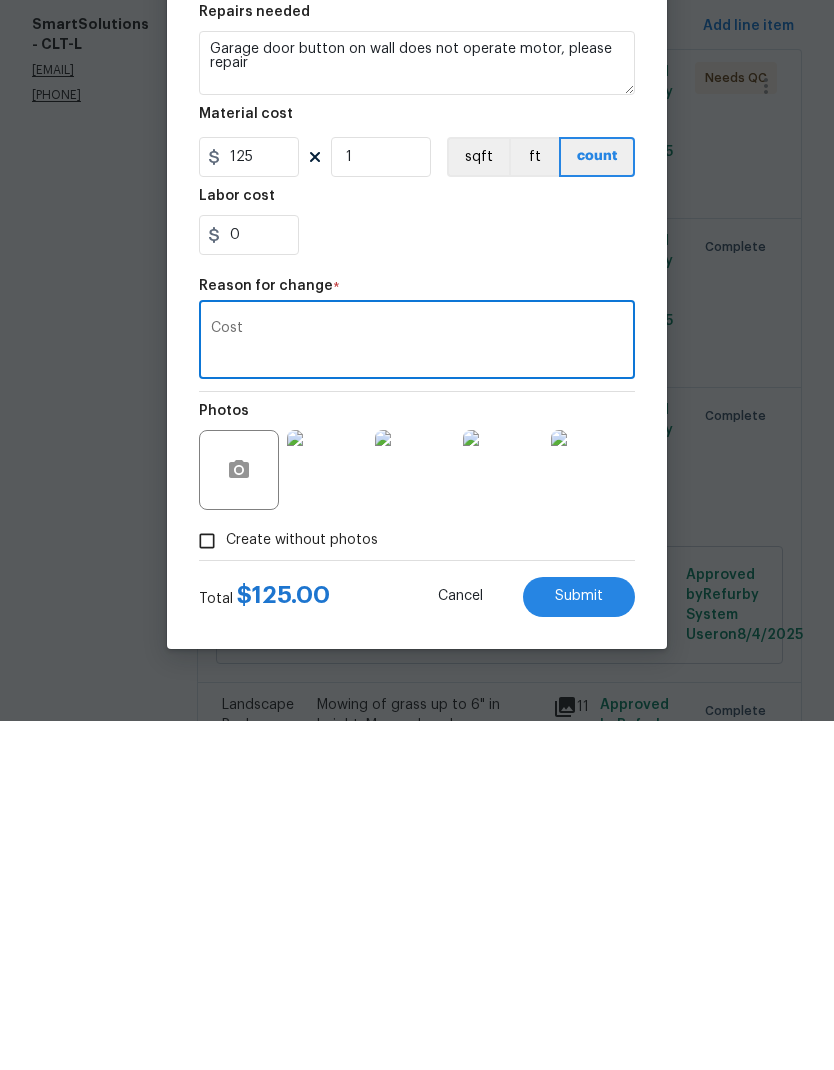 type on "Cost" 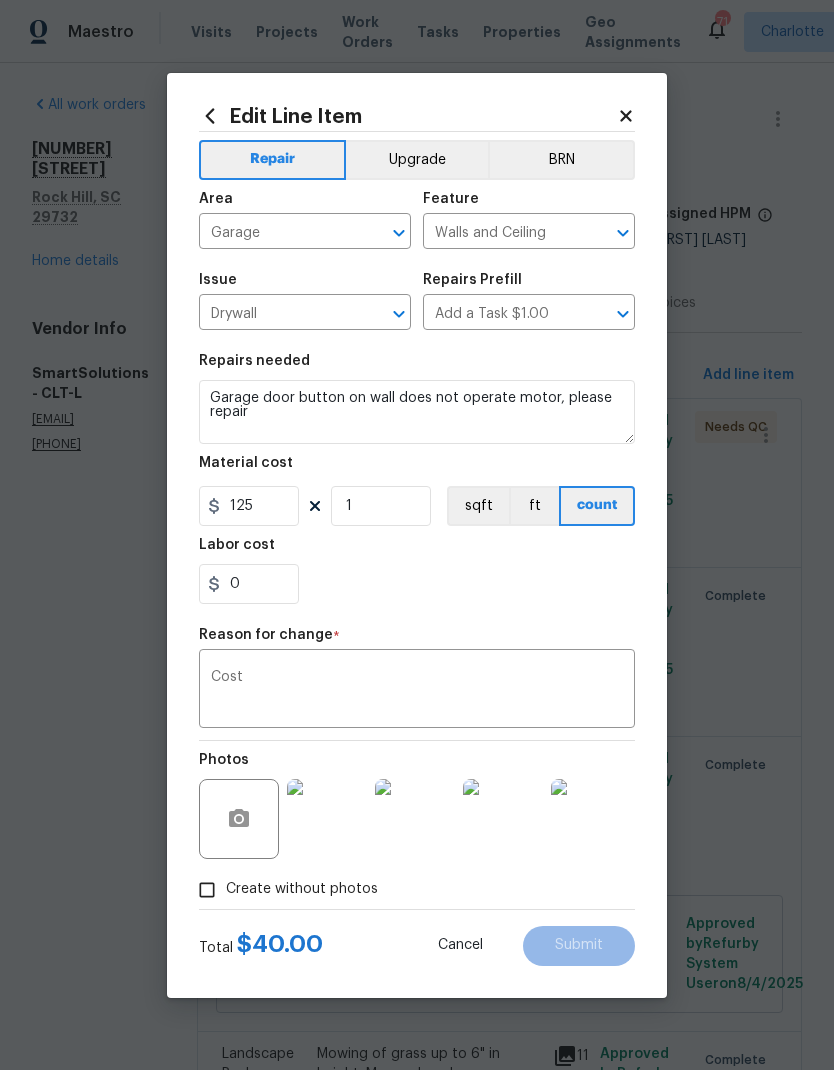 type on "40" 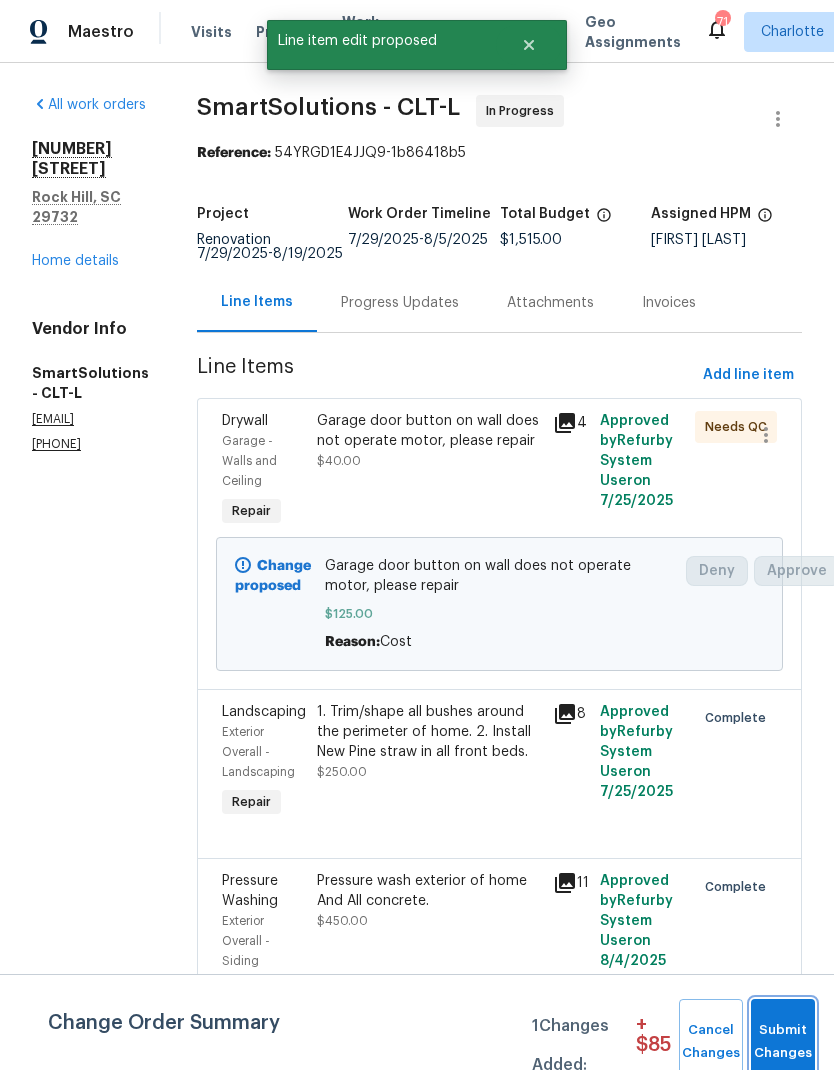 click on "Submit Changes" at bounding box center (783, 1042) 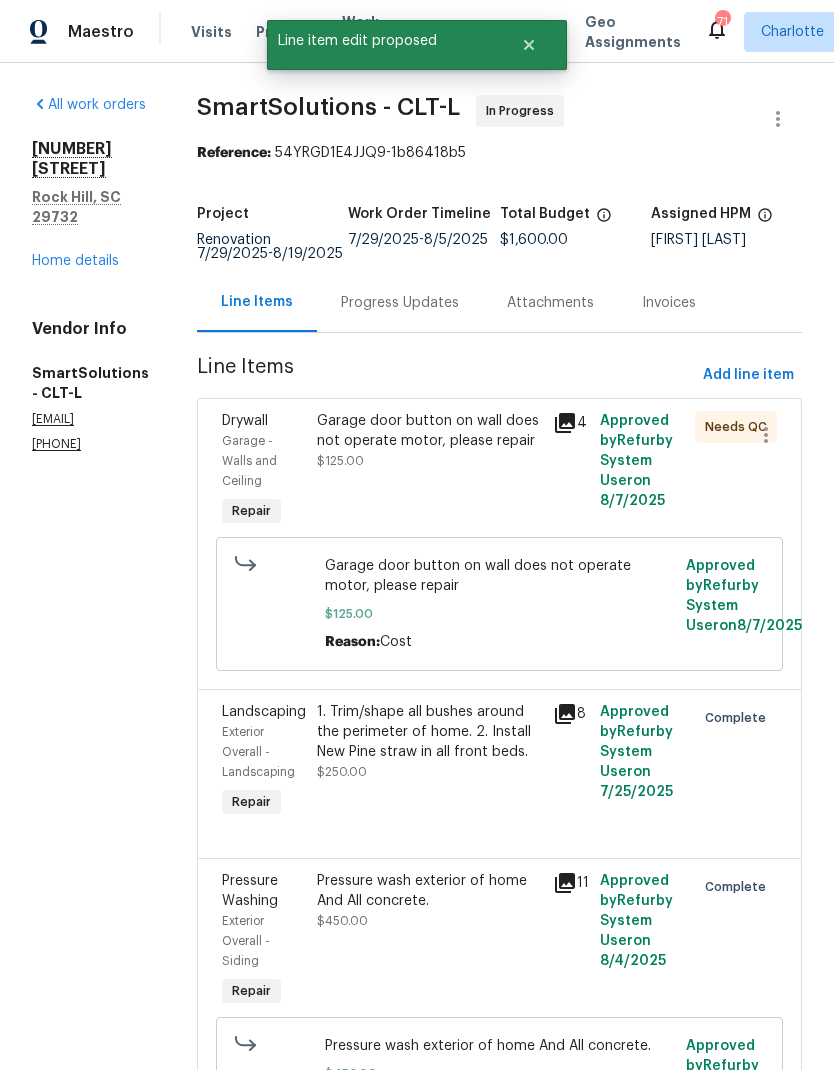 click on "Progress Updates" at bounding box center (400, 303) 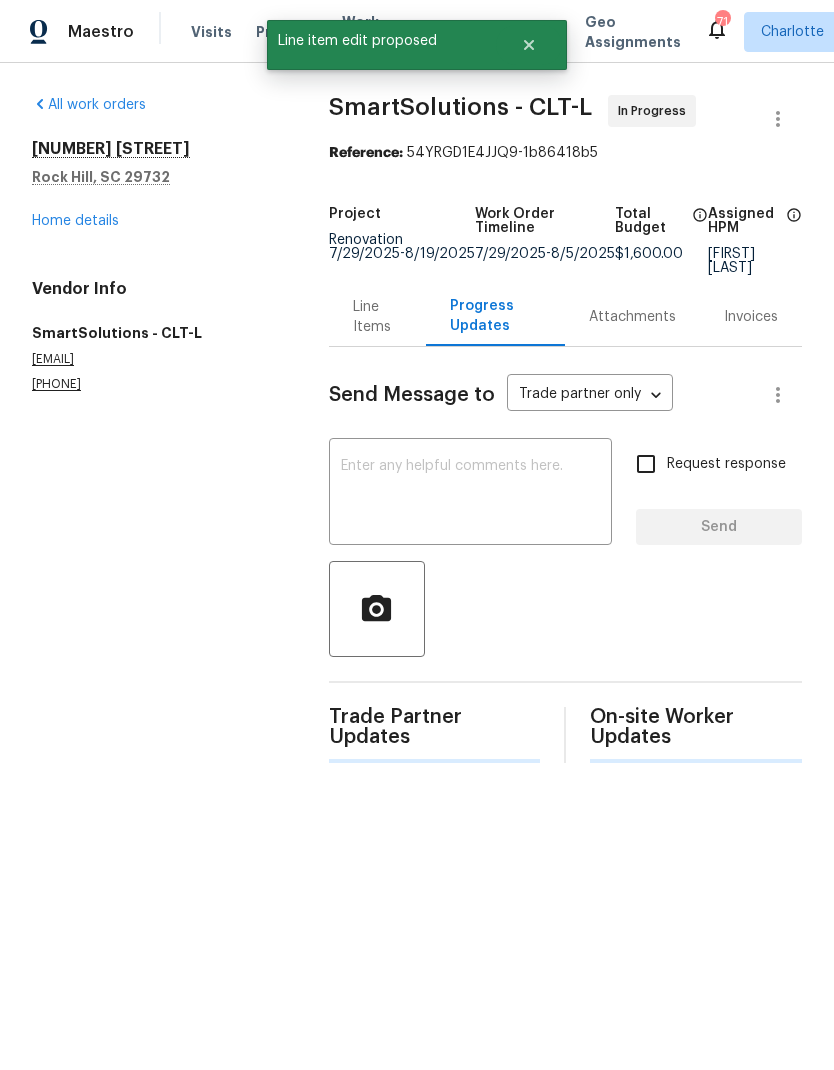 scroll, scrollTop: 0, scrollLeft: 0, axis: both 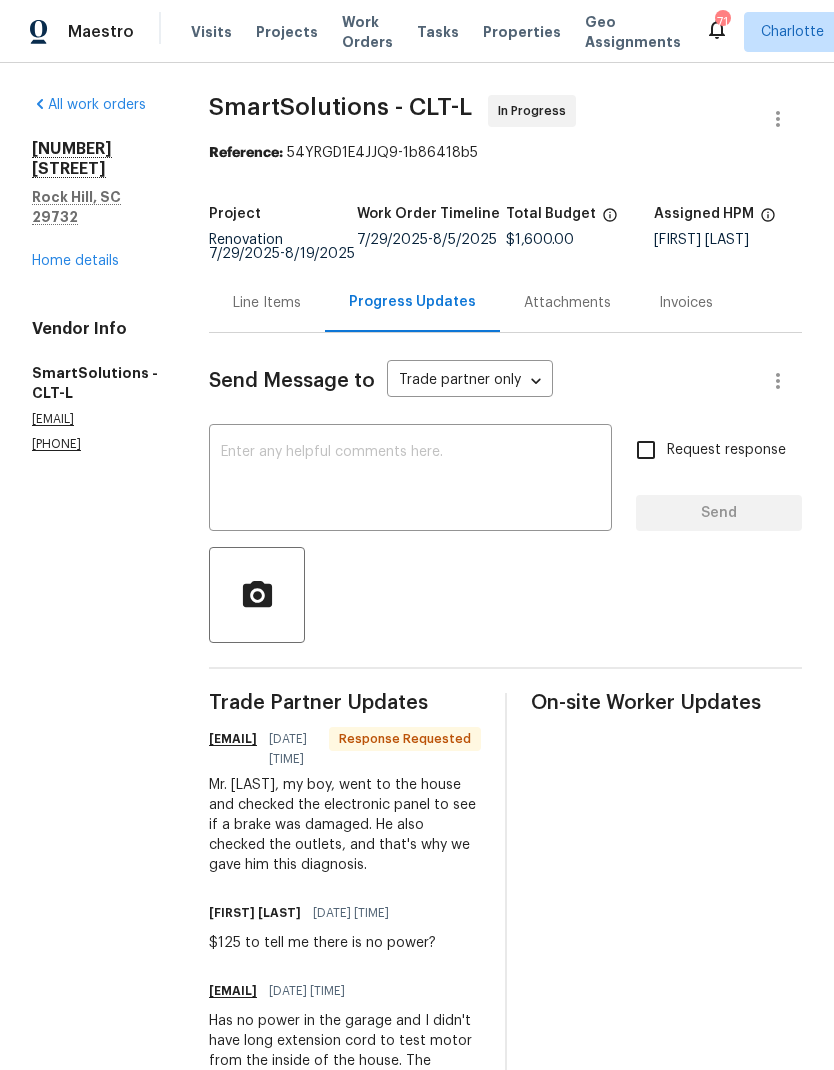 click at bounding box center (410, 480) 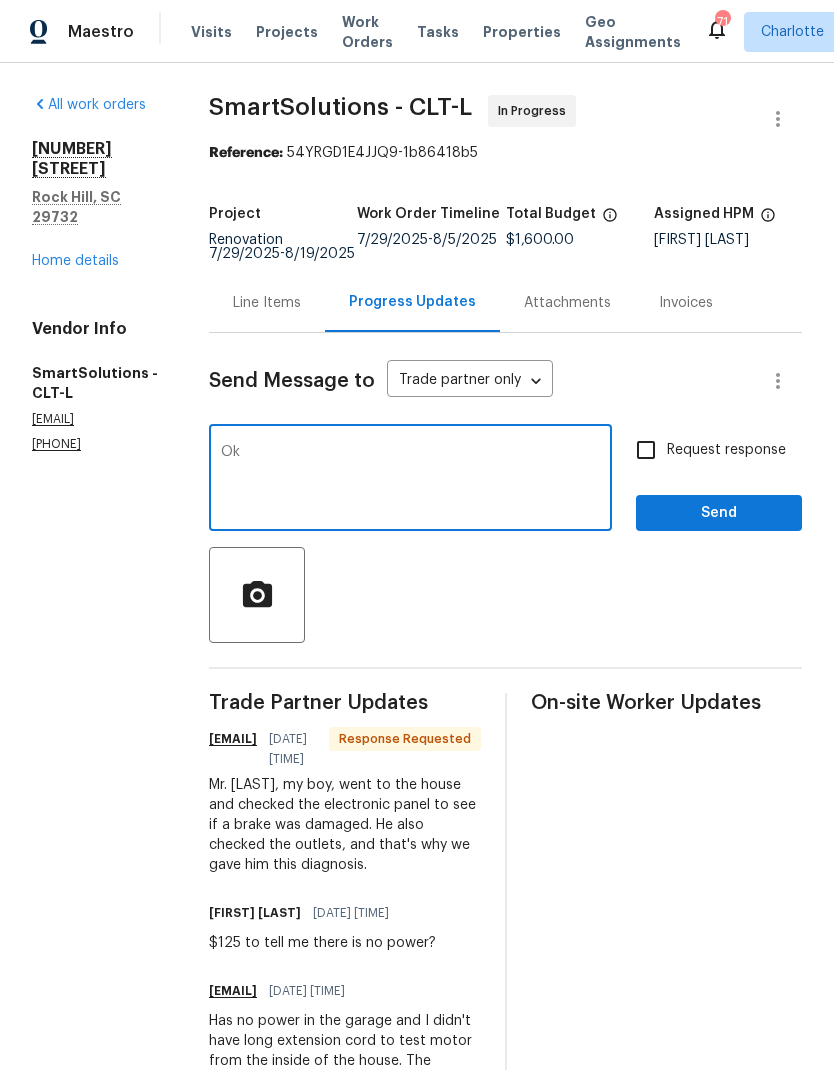 type on "Ok" 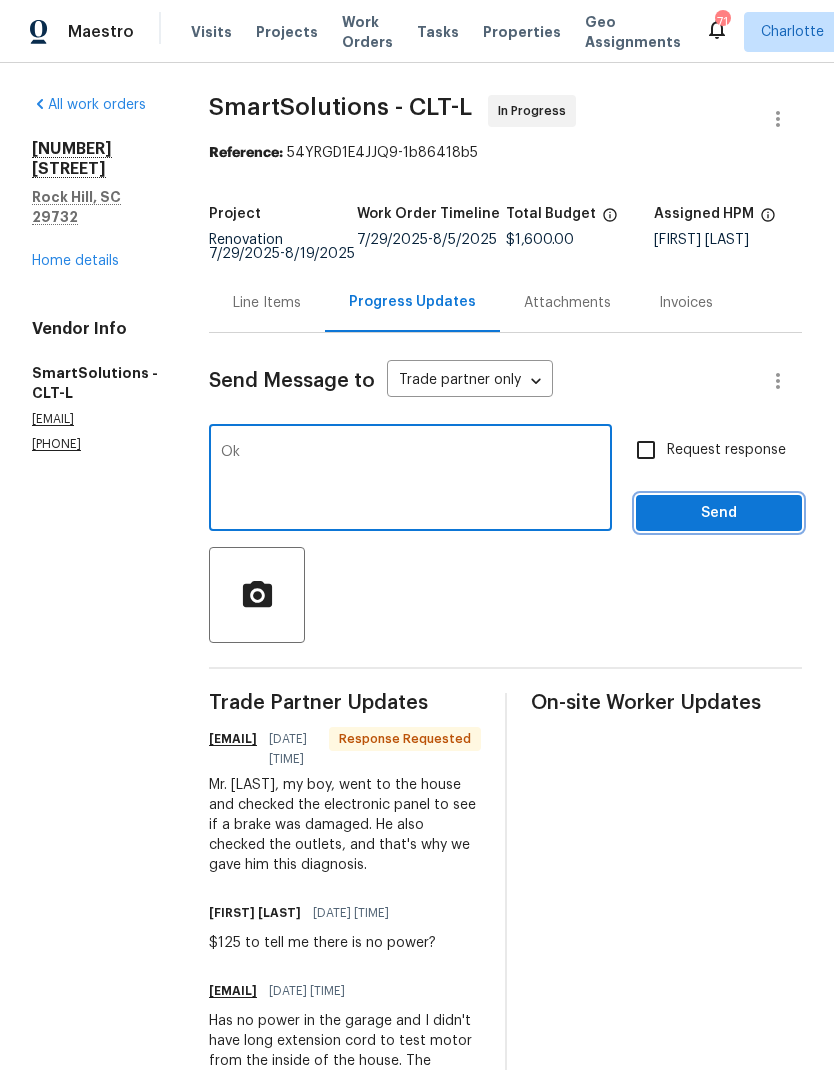 click on "Send" at bounding box center [719, 513] 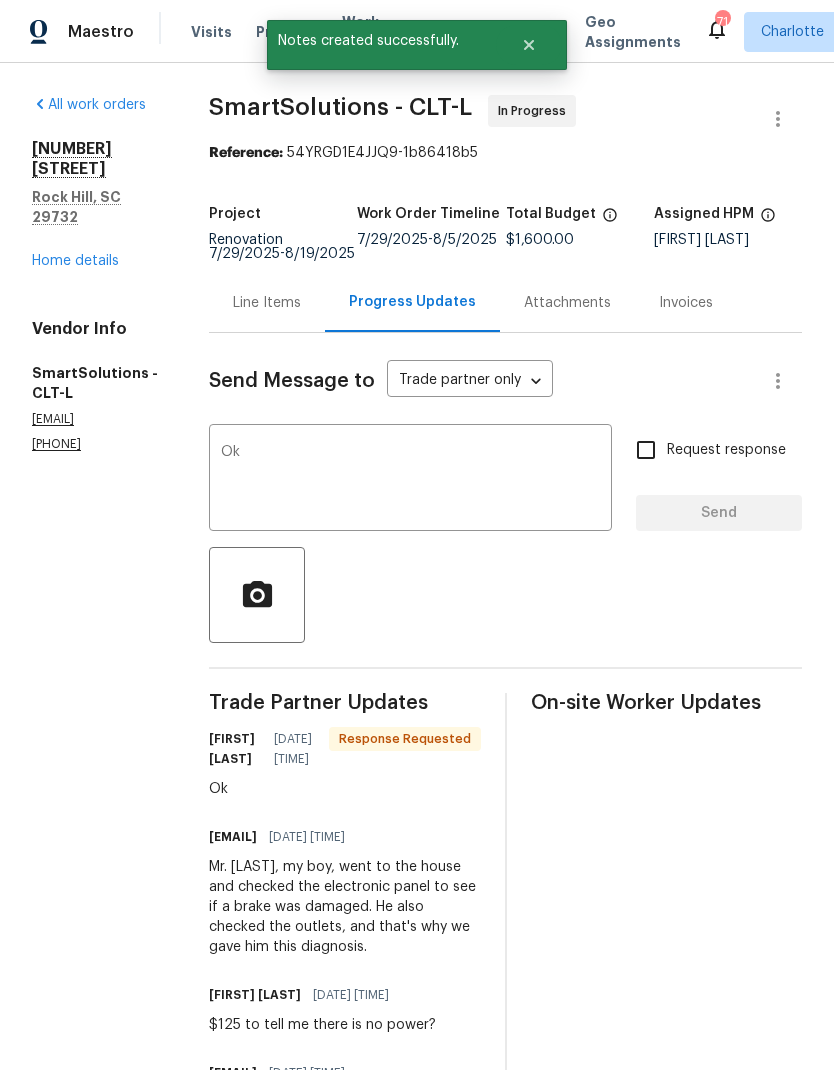 type 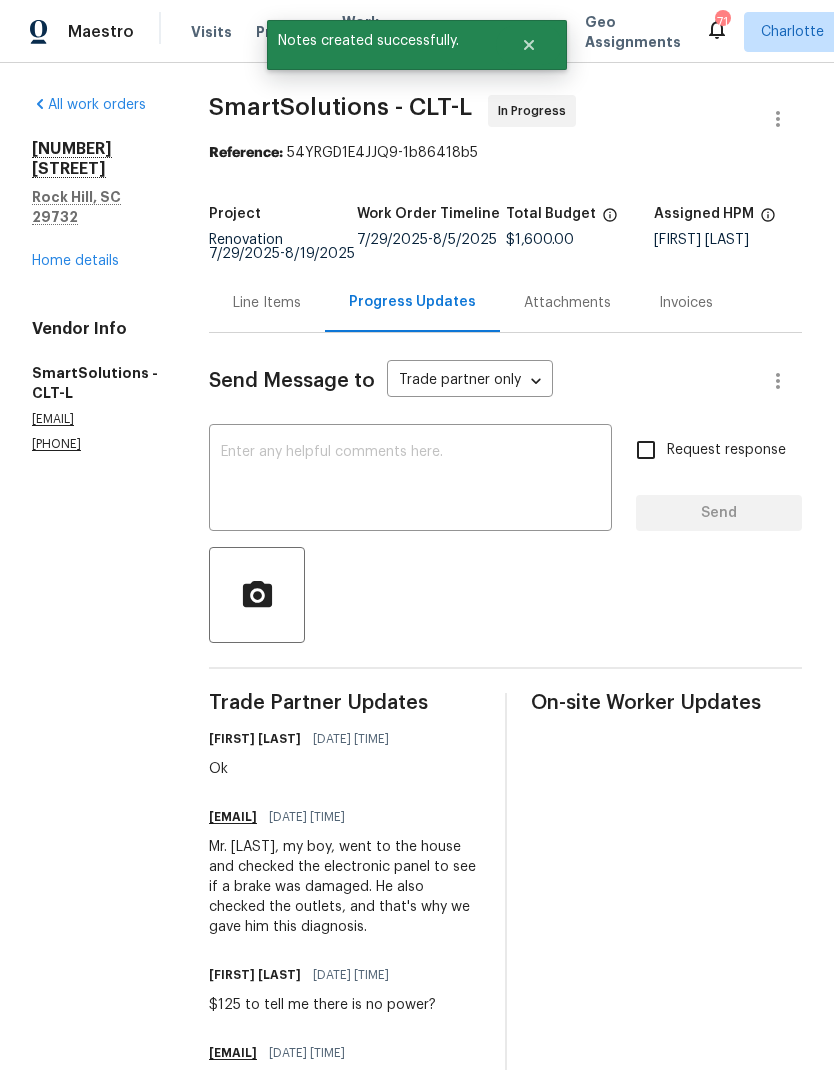 click on "Home details" at bounding box center (75, 261) 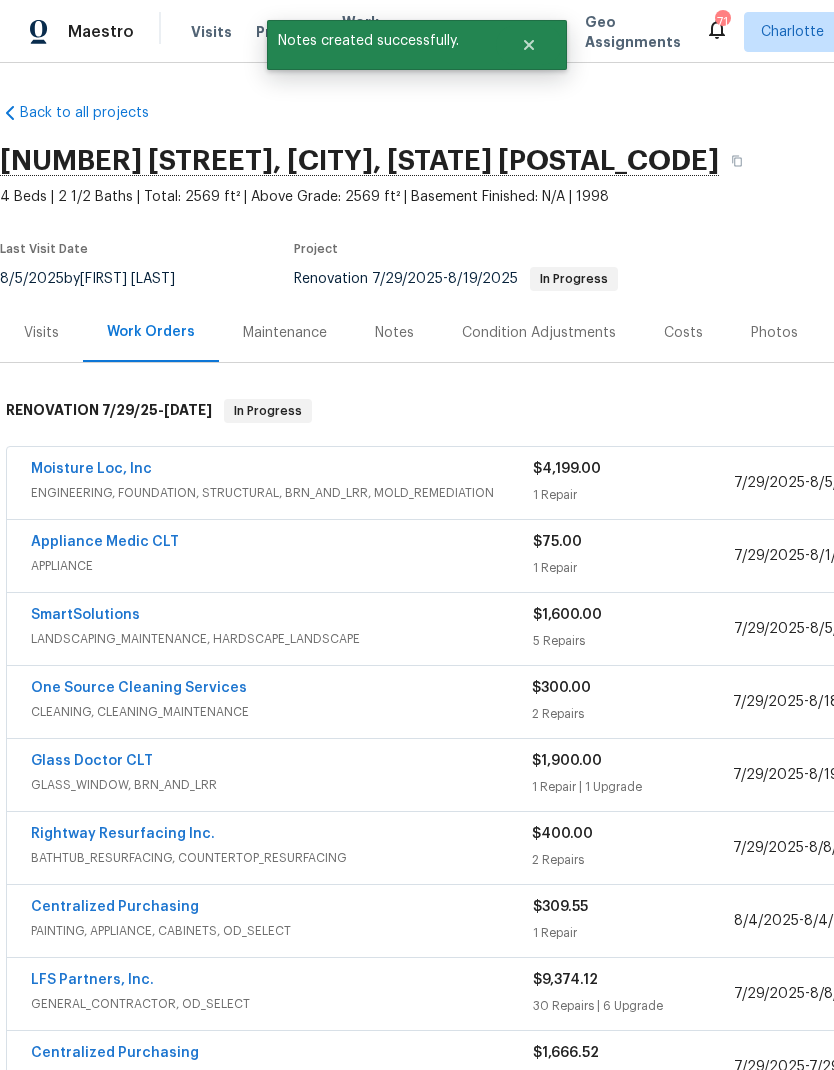 click on "SmartSolutions" at bounding box center [85, 615] 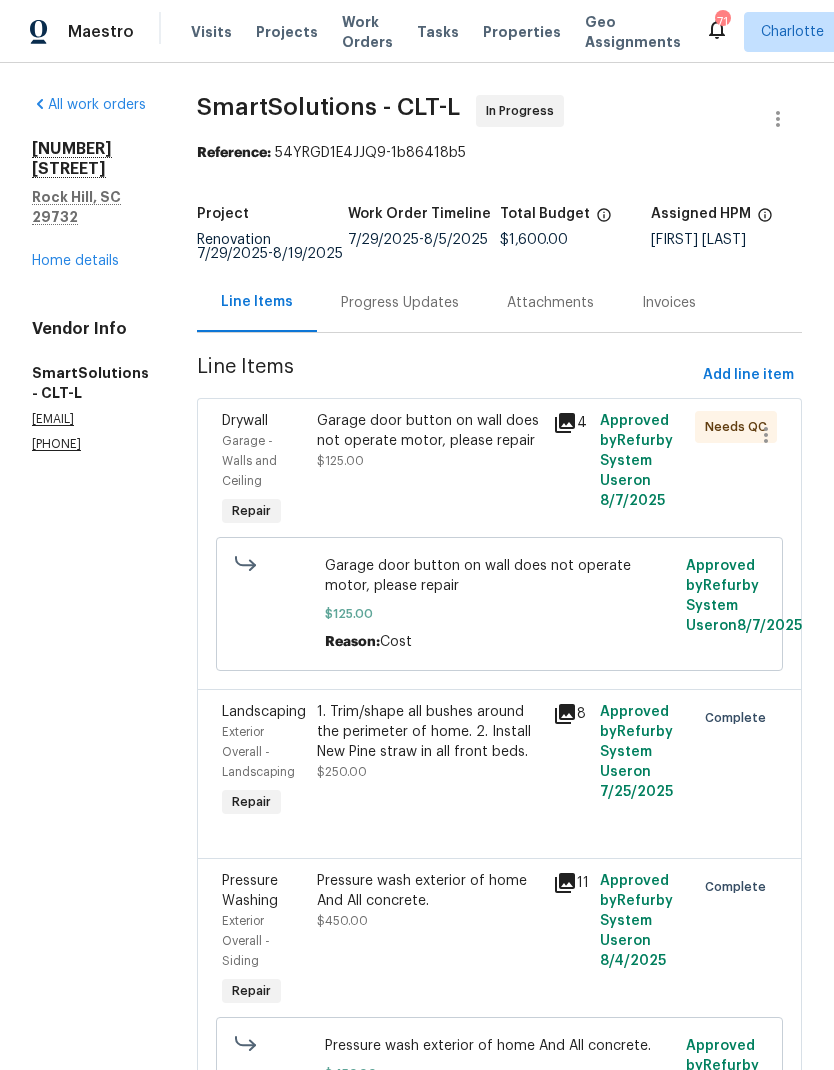click on "Garage - Walls and Ceiling" at bounding box center (263, 461) 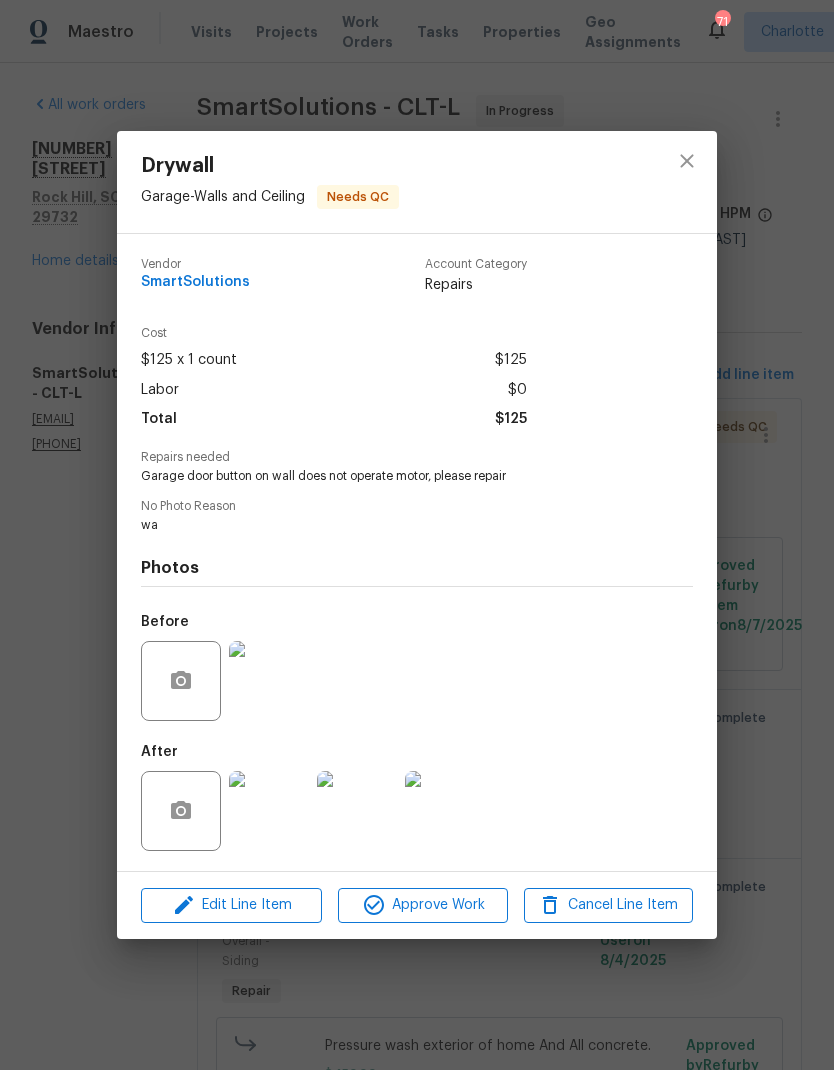 click at bounding box center (269, 811) 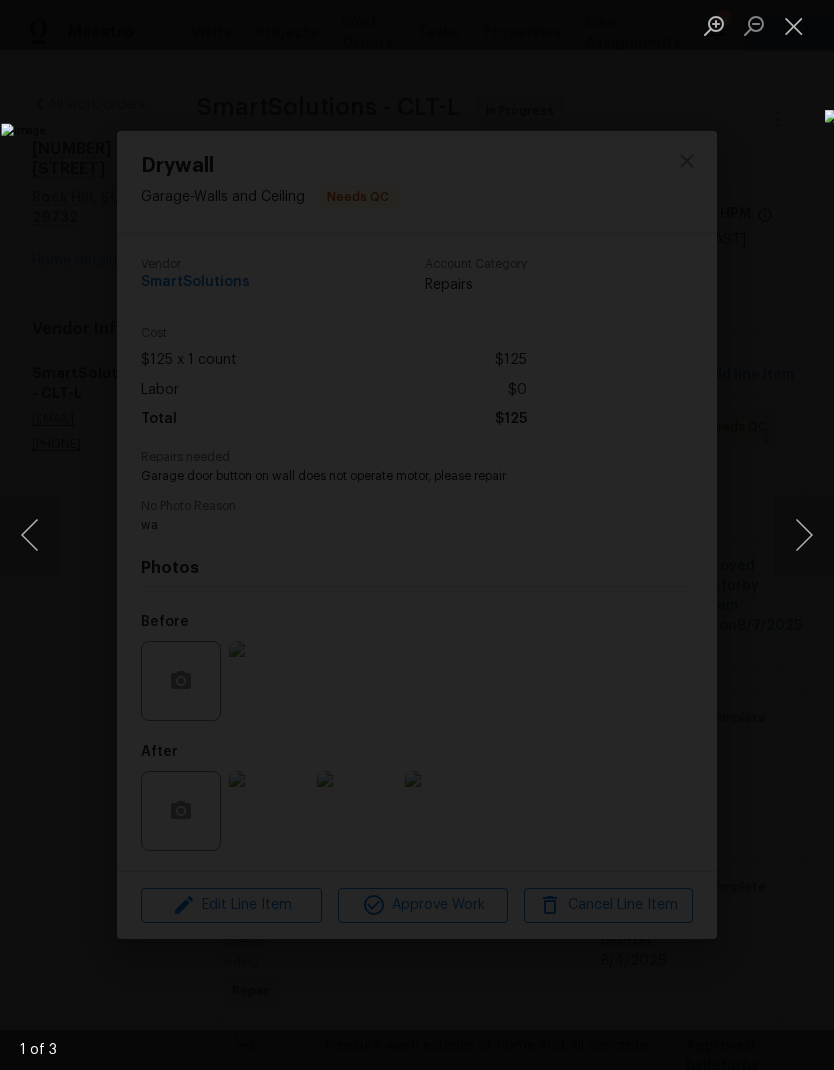 click at bounding box center (804, 535) 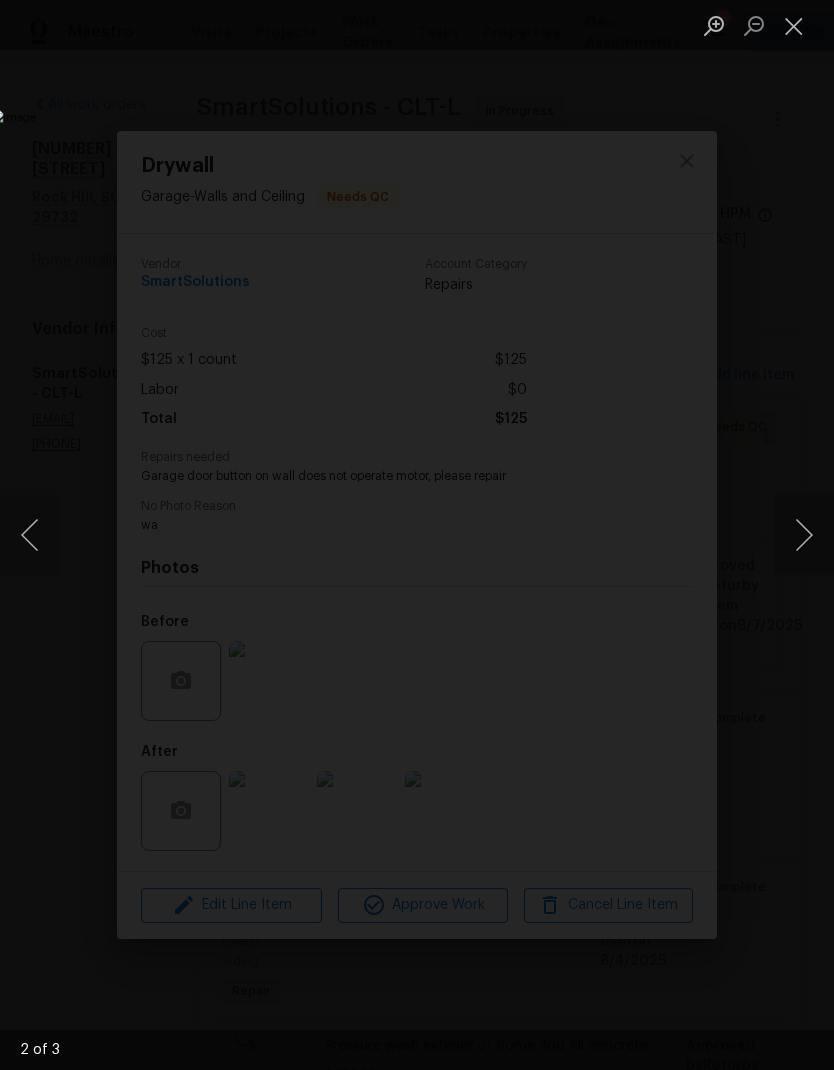 click at bounding box center (804, 535) 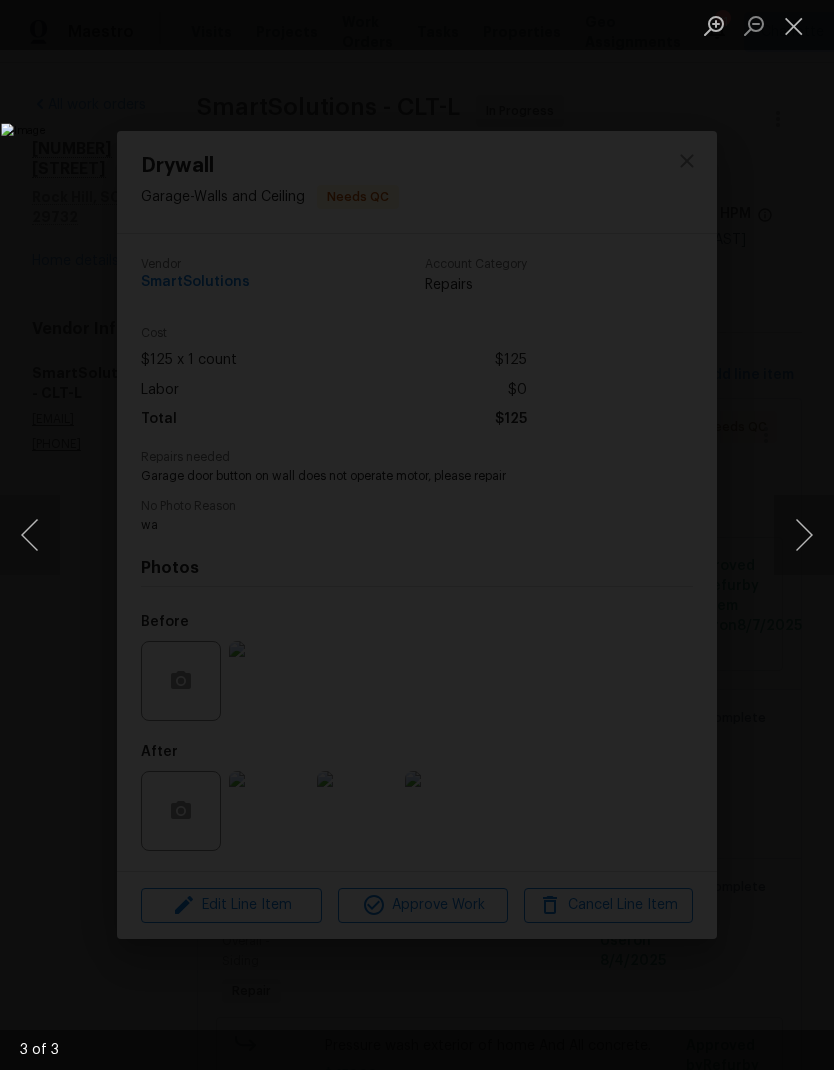 click at bounding box center [804, 535] 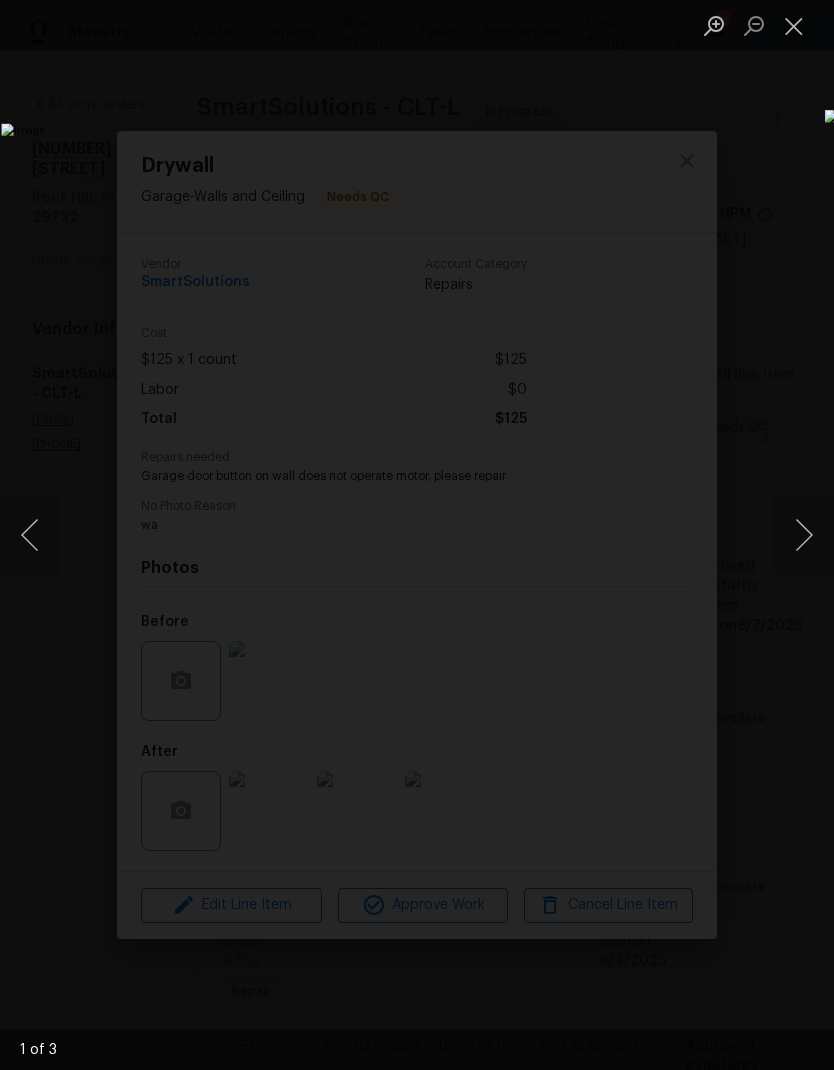 click at bounding box center (794, 25) 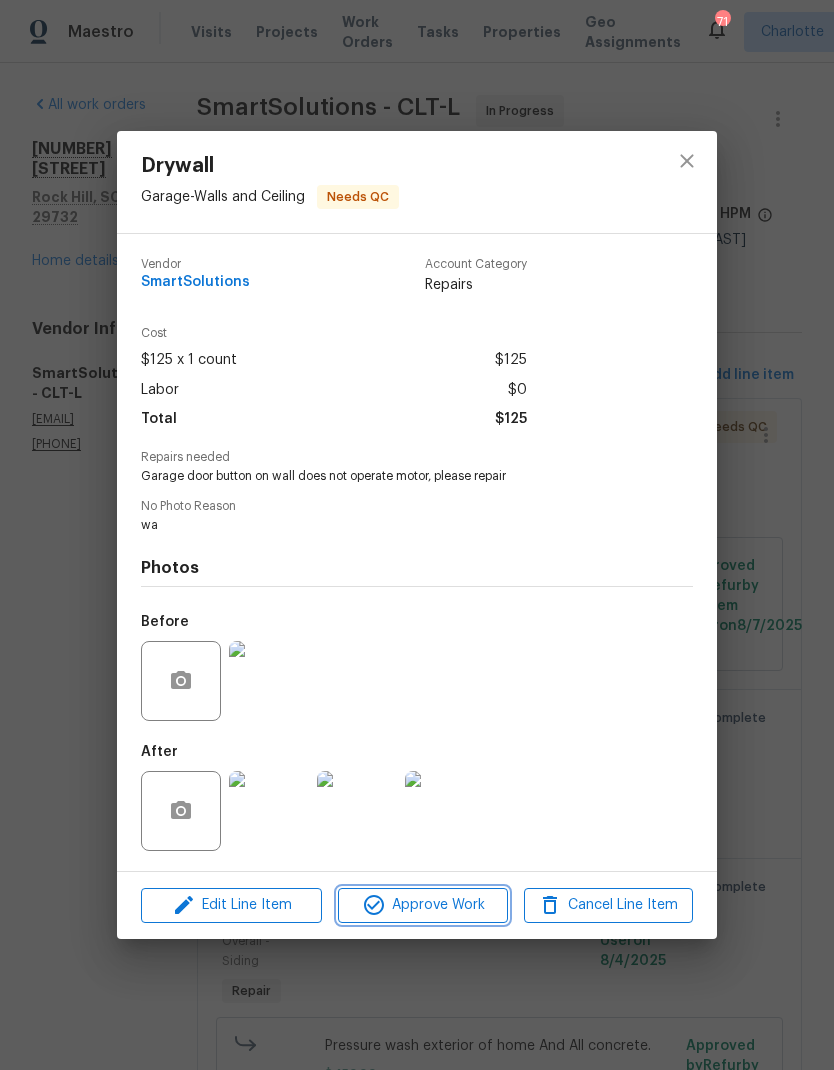 click on "Approve Work" at bounding box center [422, 905] 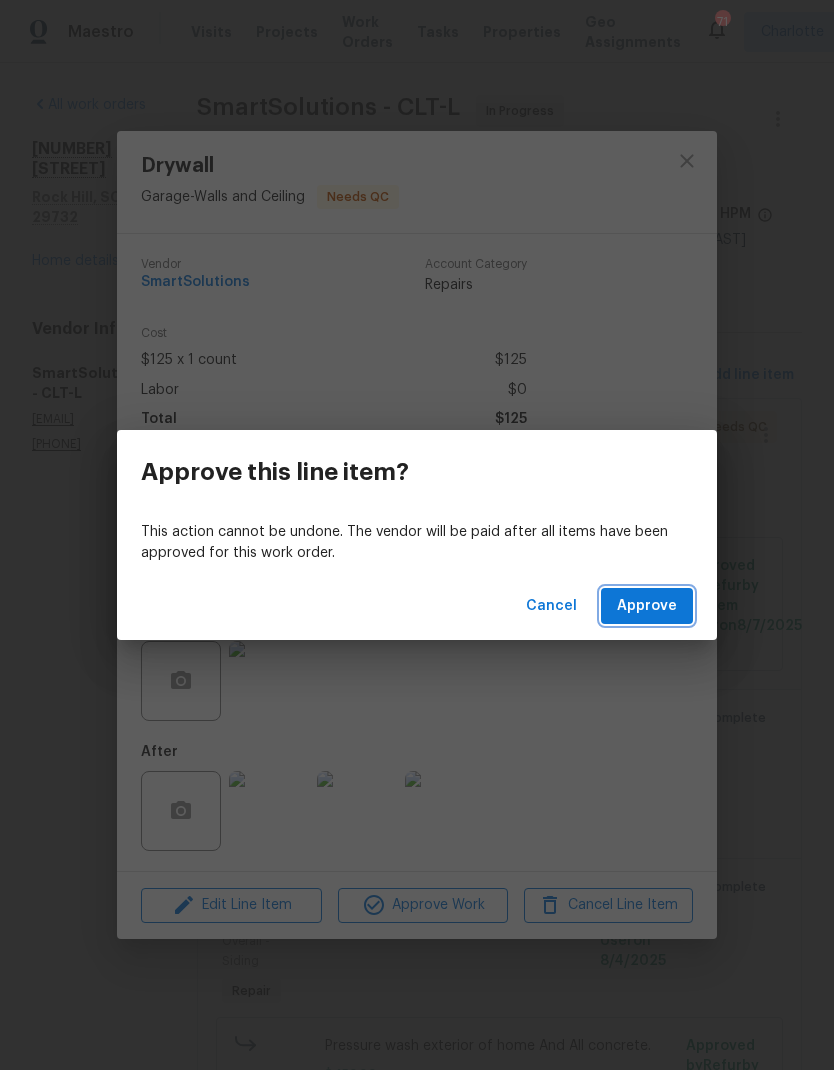 click on "Approve" at bounding box center (647, 606) 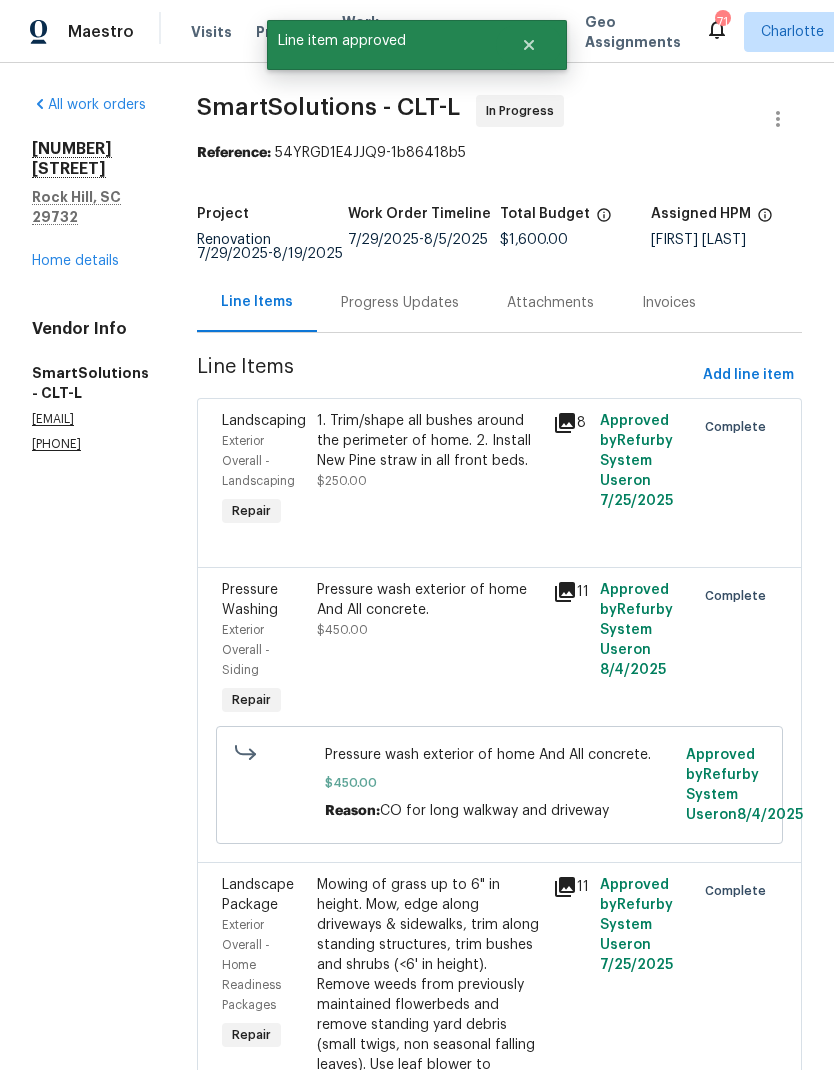 scroll, scrollTop: 0, scrollLeft: 0, axis: both 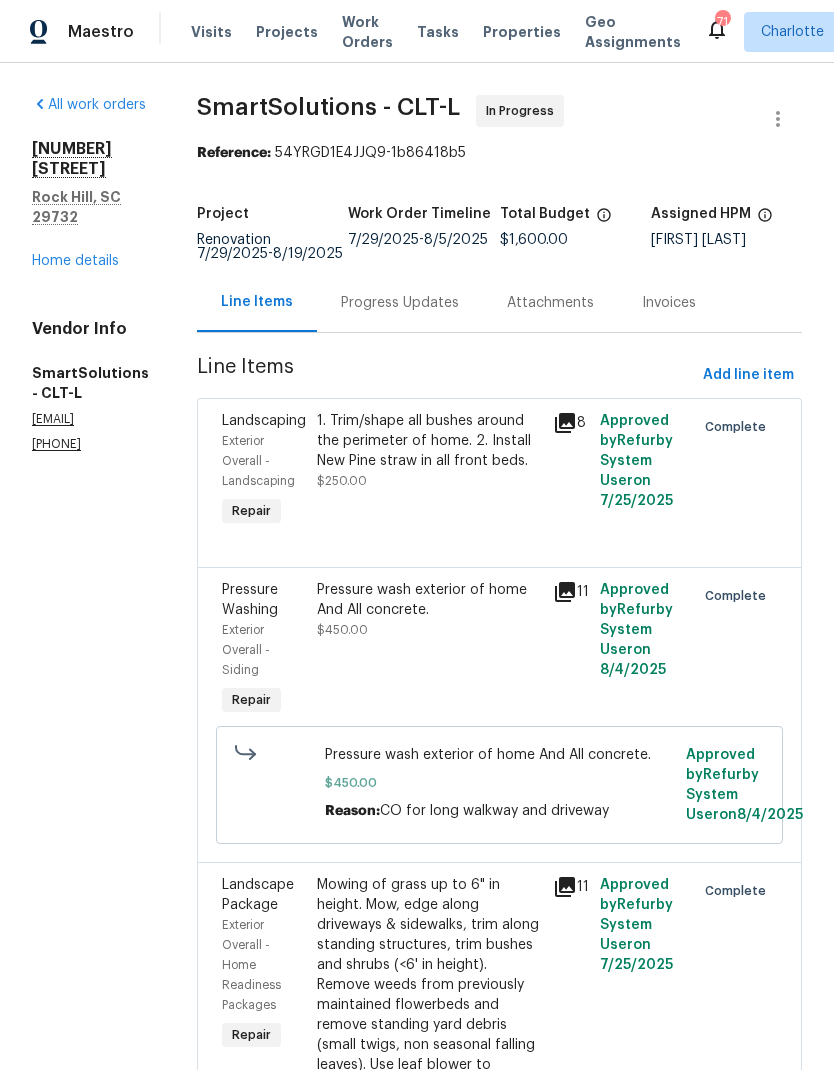 click on "All work orders 2405 Falling Leaf Ct Rock Hill, SC 29732 Home details Vendor Info SmartSolutions - CLT-L smartsolutionsnc@gmail.com (980) 269-6003" at bounding box center (90, 274) 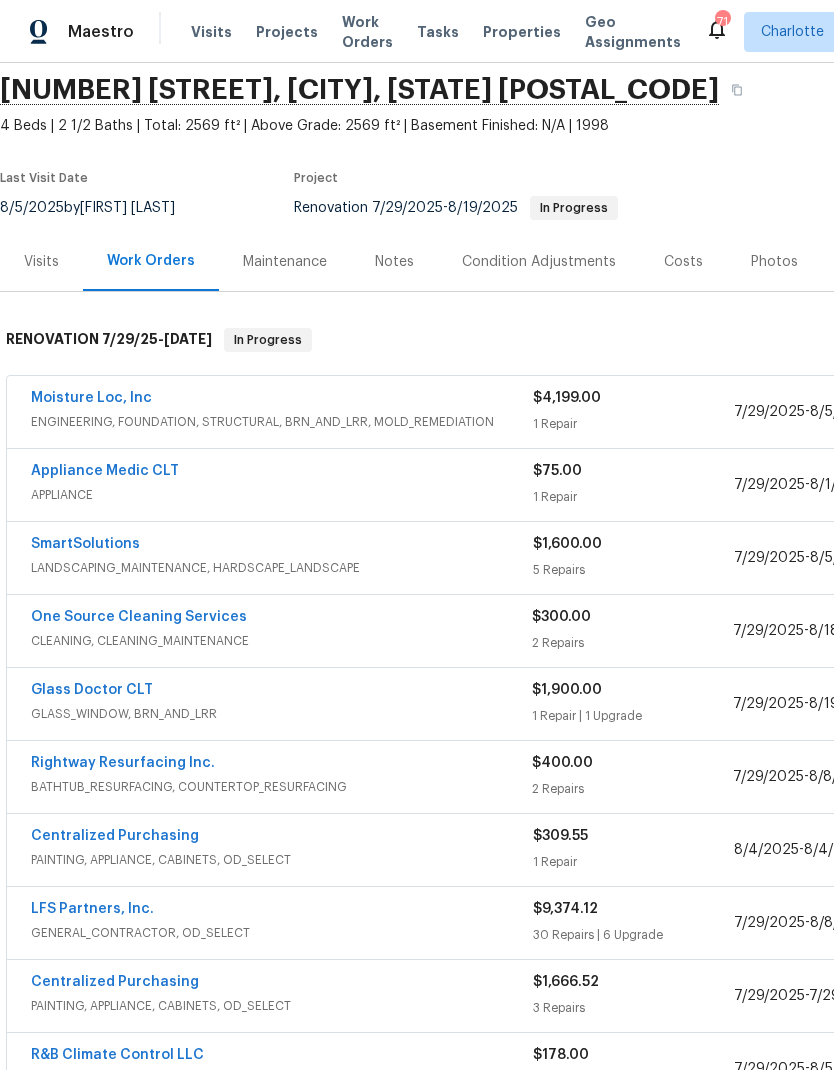 scroll, scrollTop: 72, scrollLeft: 0, axis: vertical 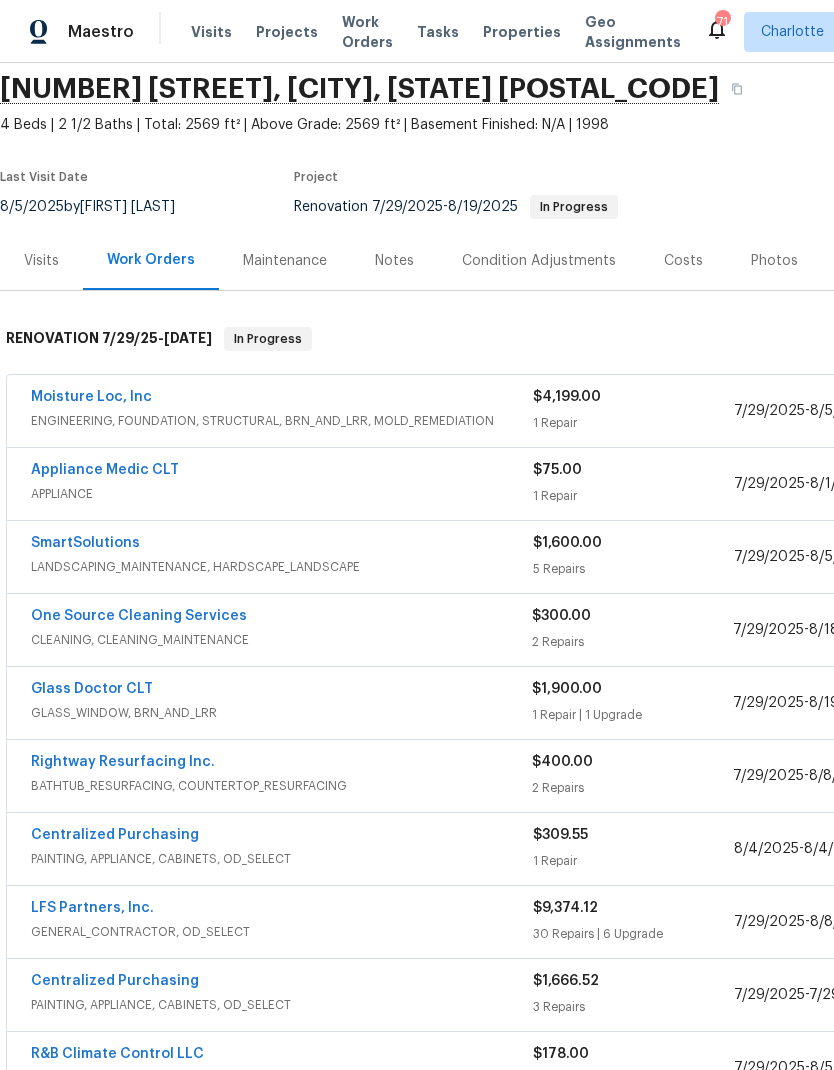 click on "Costs" at bounding box center (683, 261) 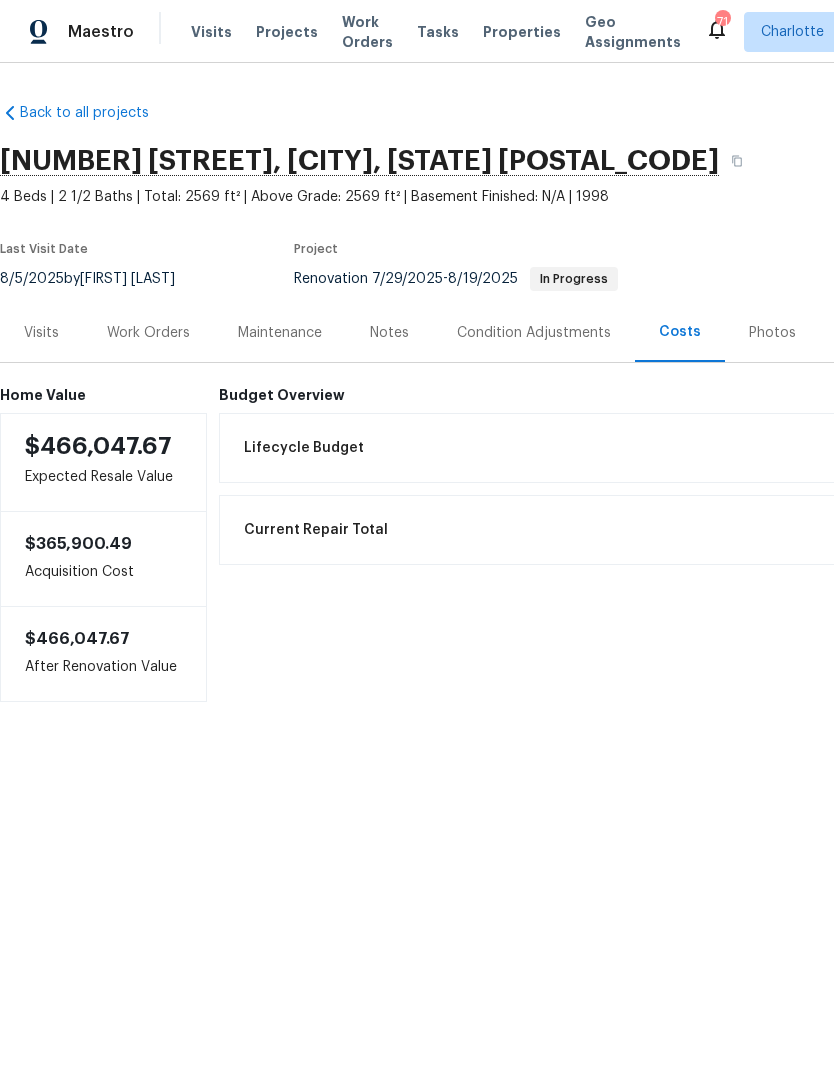 scroll, scrollTop: 0, scrollLeft: 0, axis: both 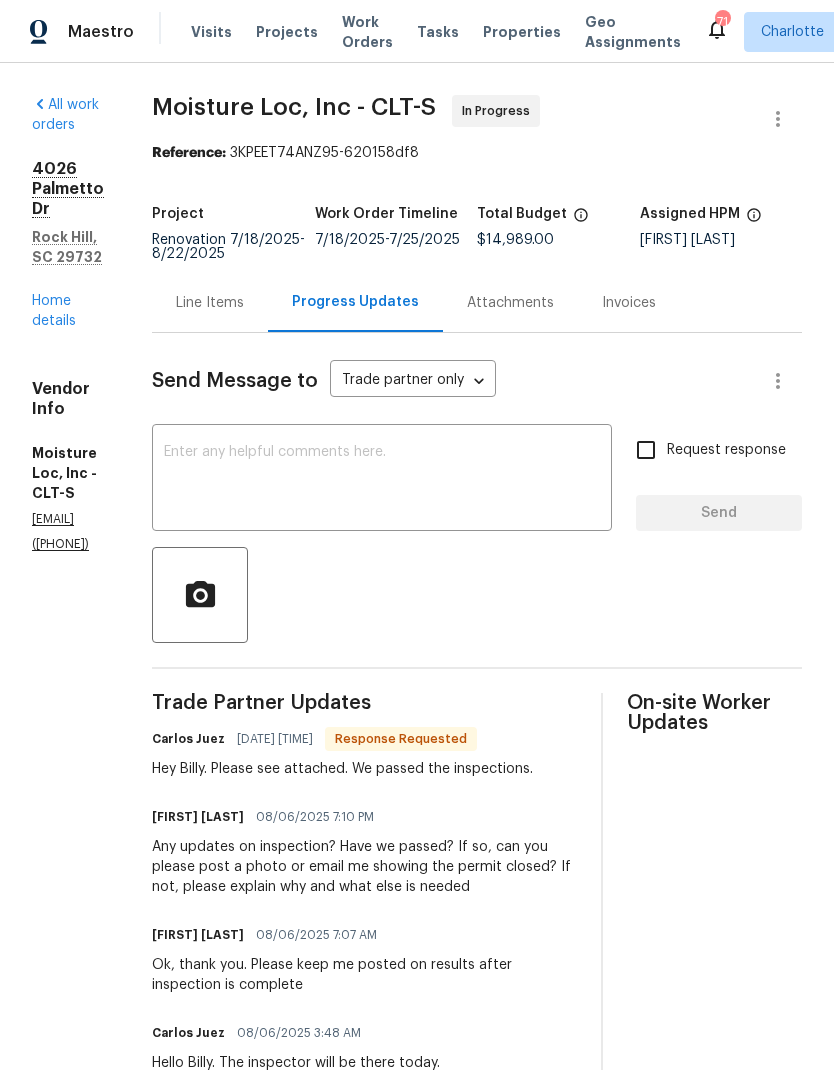 click on "Line Items" at bounding box center [210, 303] 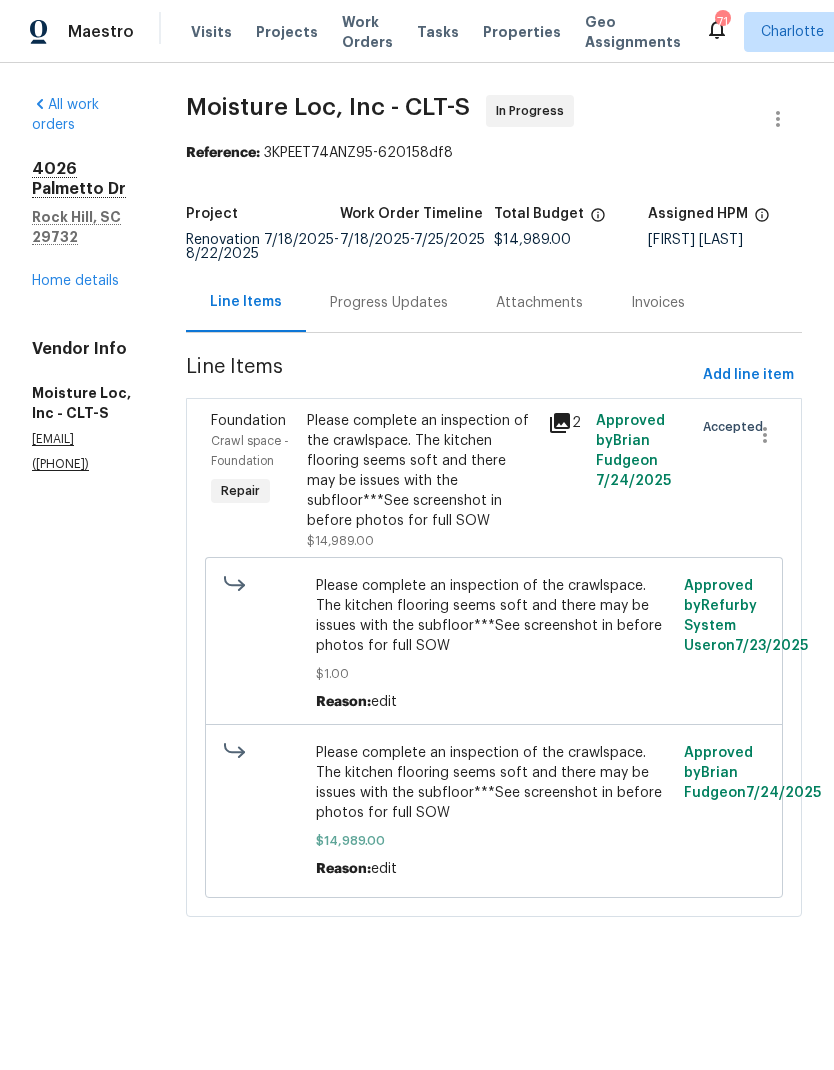 click 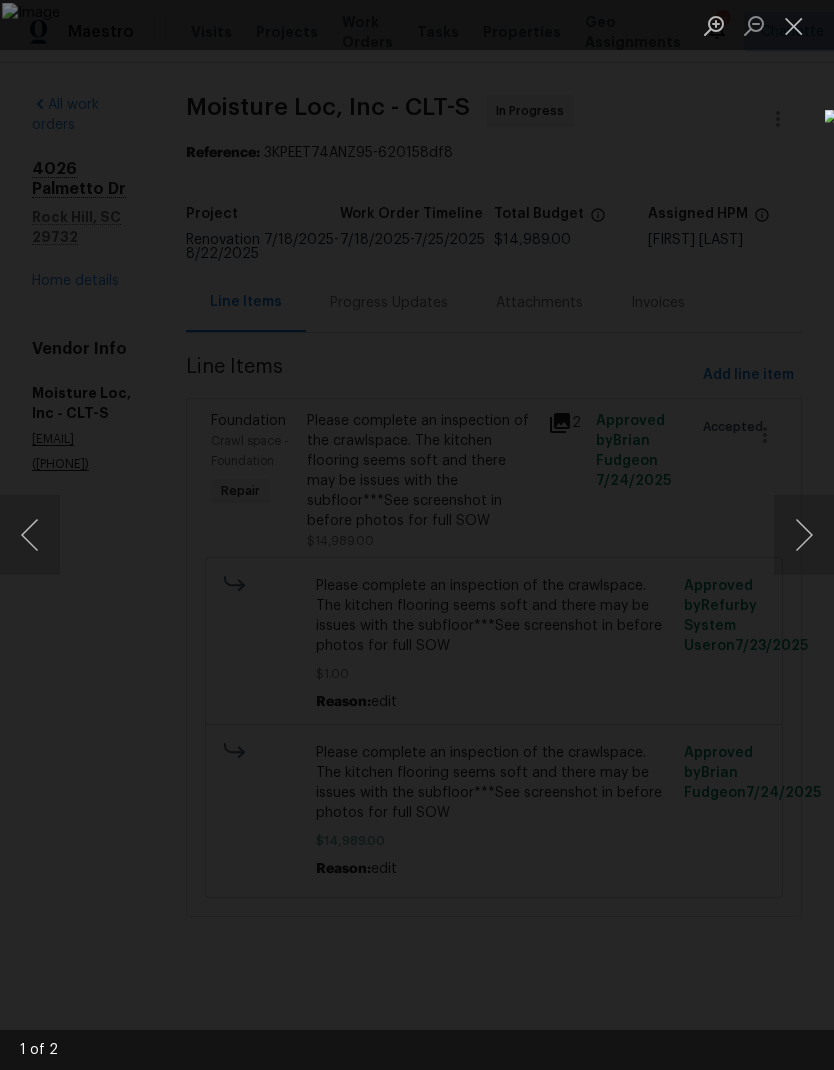 click at bounding box center [794, 25] 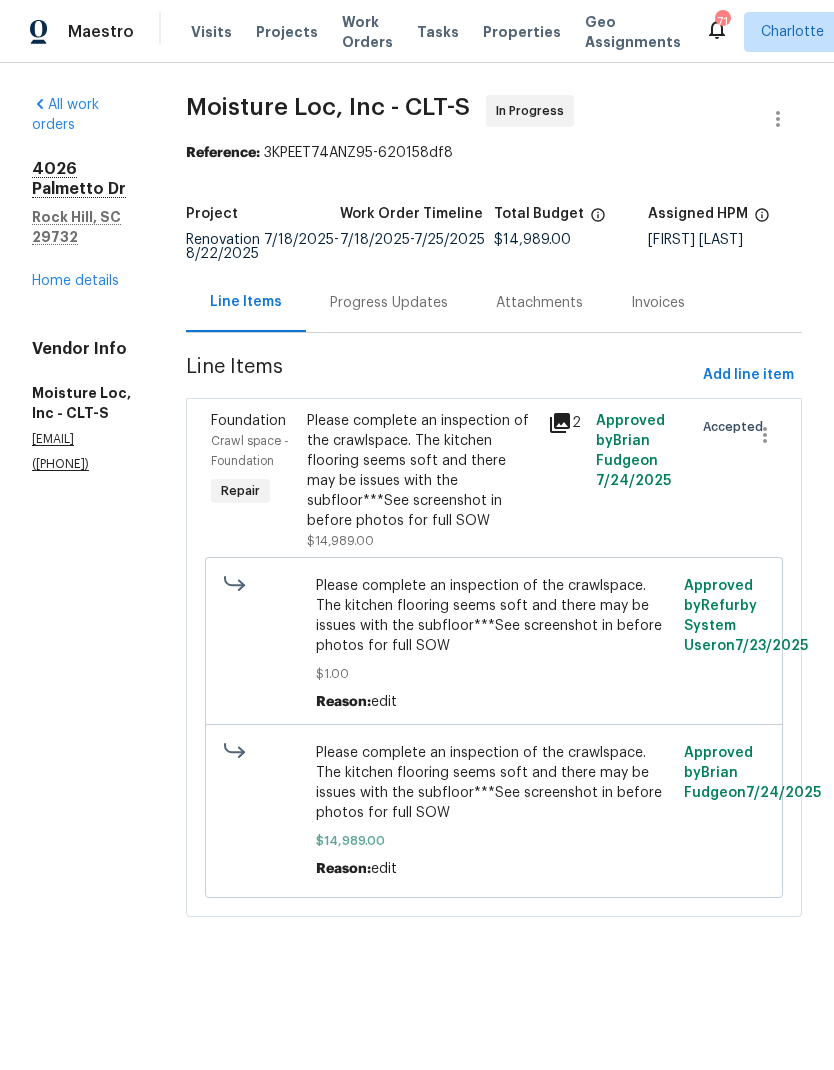 click on "Progress Updates" at bounding box center (389, 303) 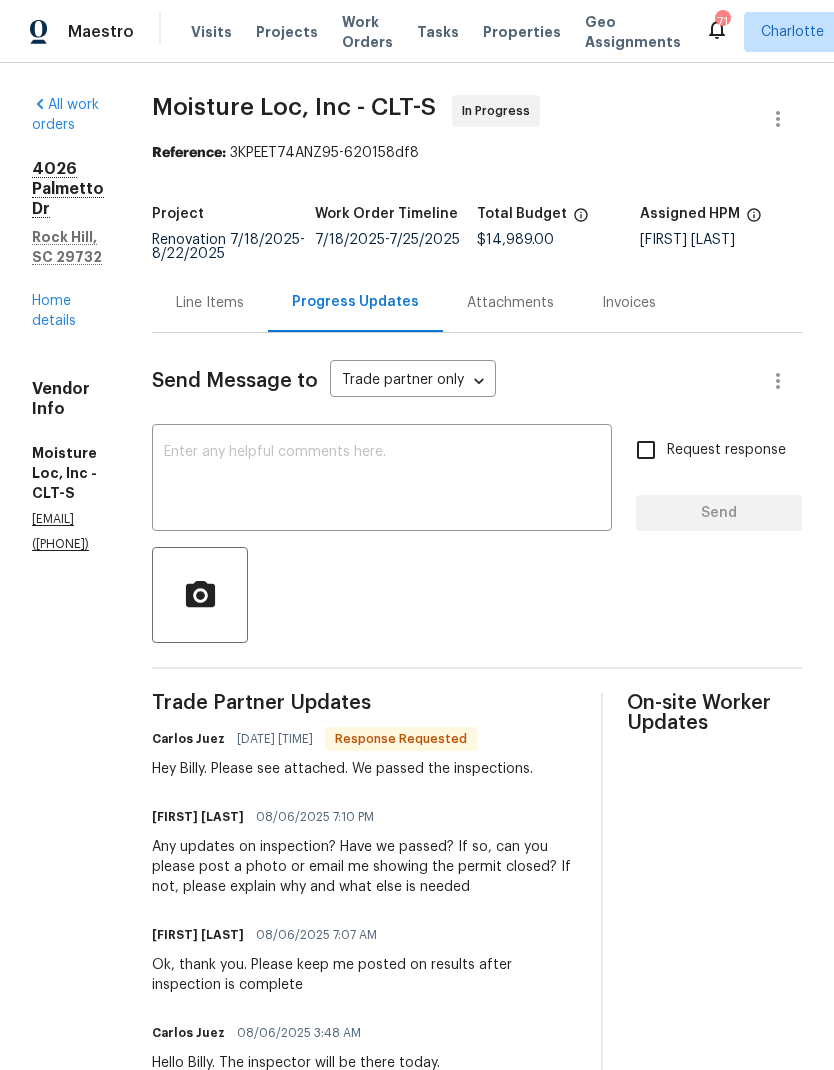 click at bounding box center [382, 480] 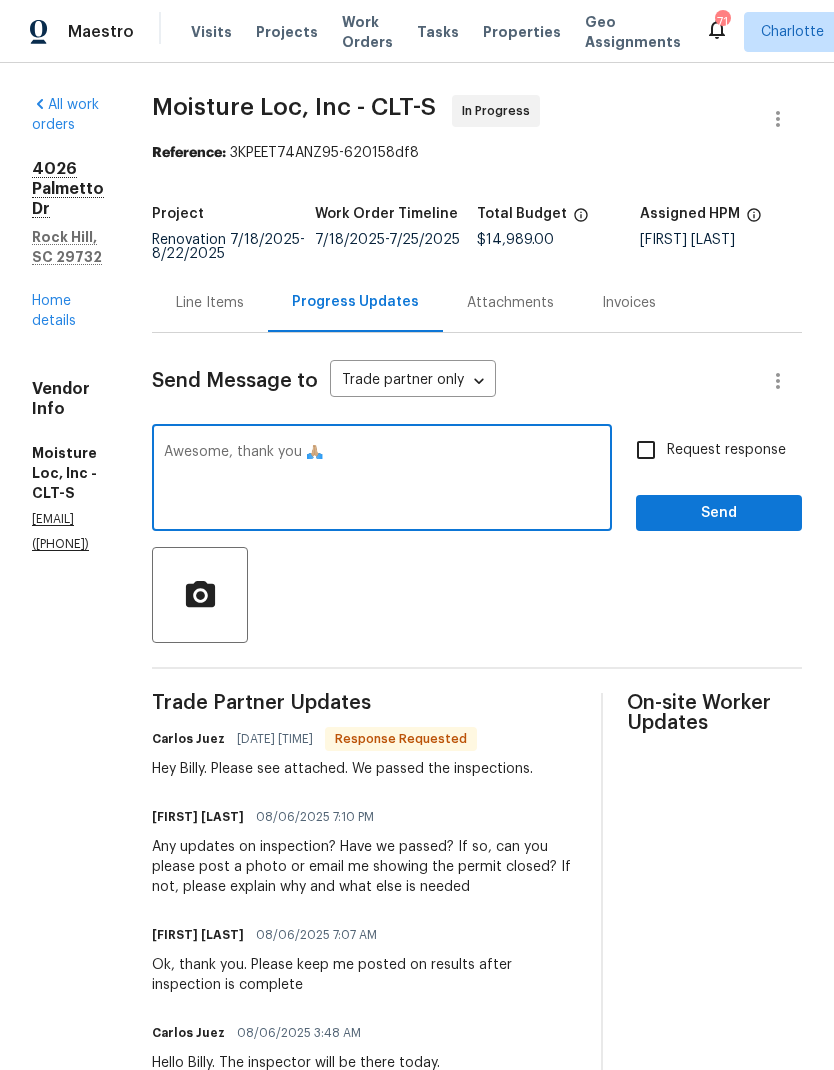 type on "Awesome, thank you 🙏🏼" 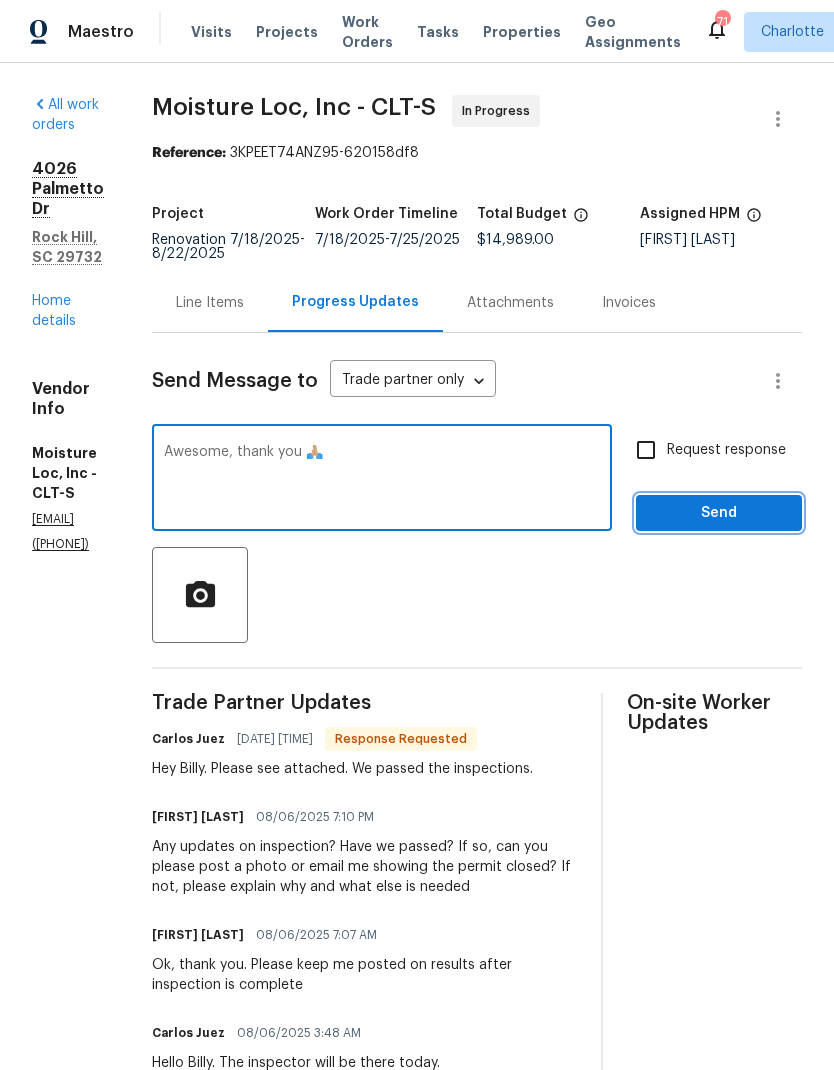 click on "Send" at bounding box center (719, 513) 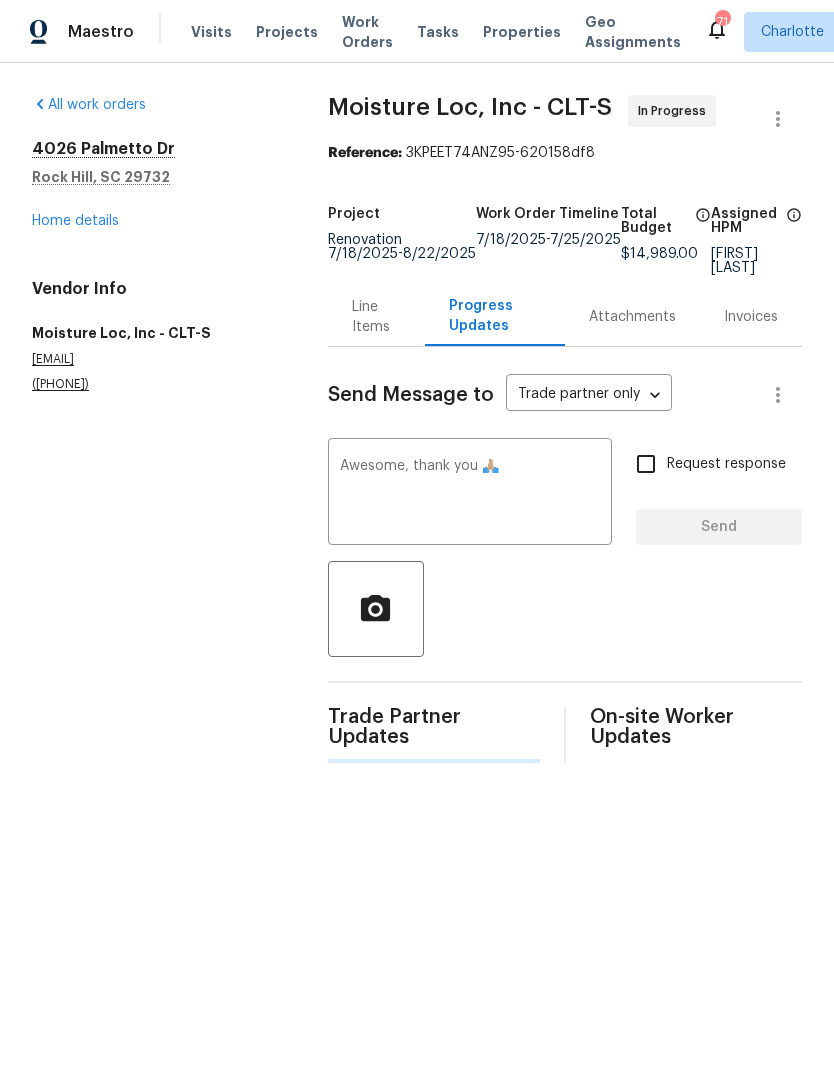type 